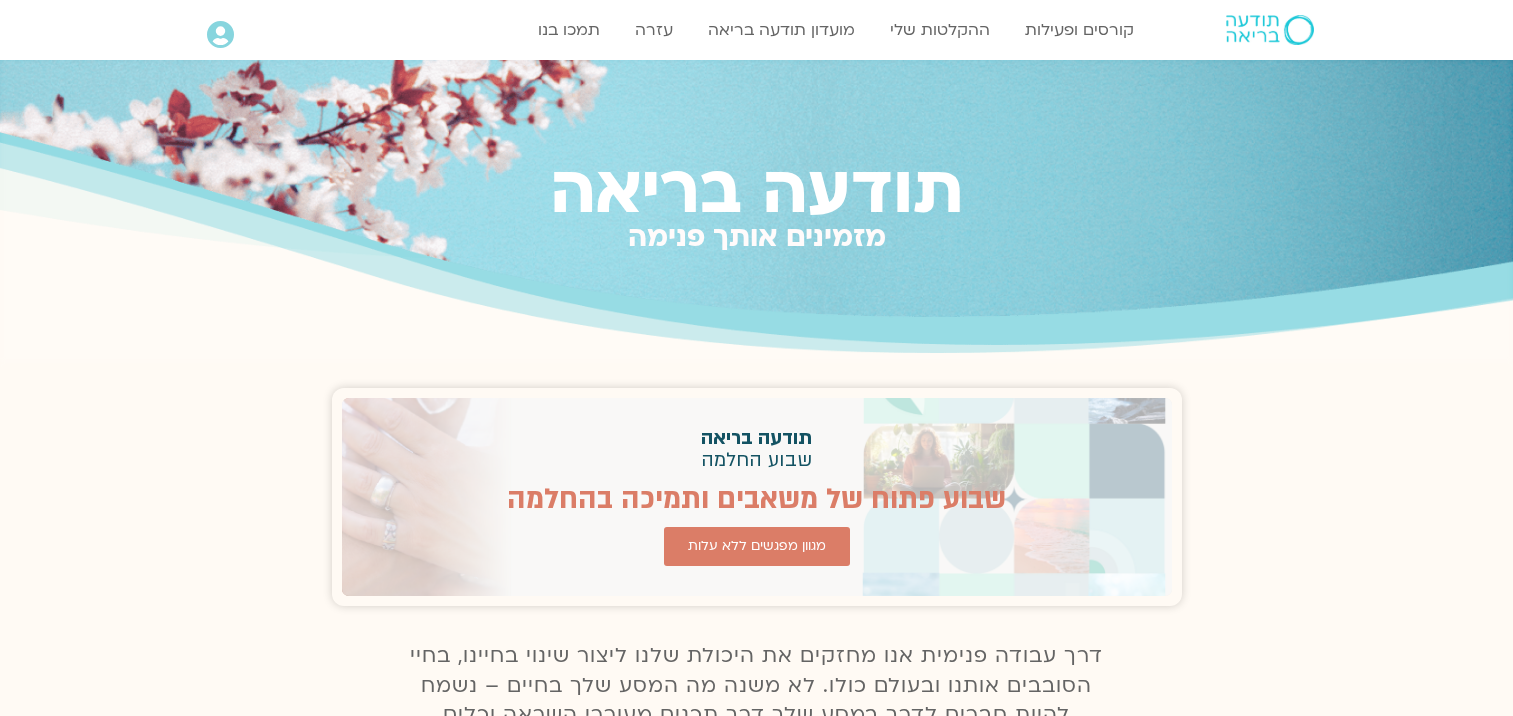 scroll, scrollTop: 0, scrollLeft: 0, axis: both 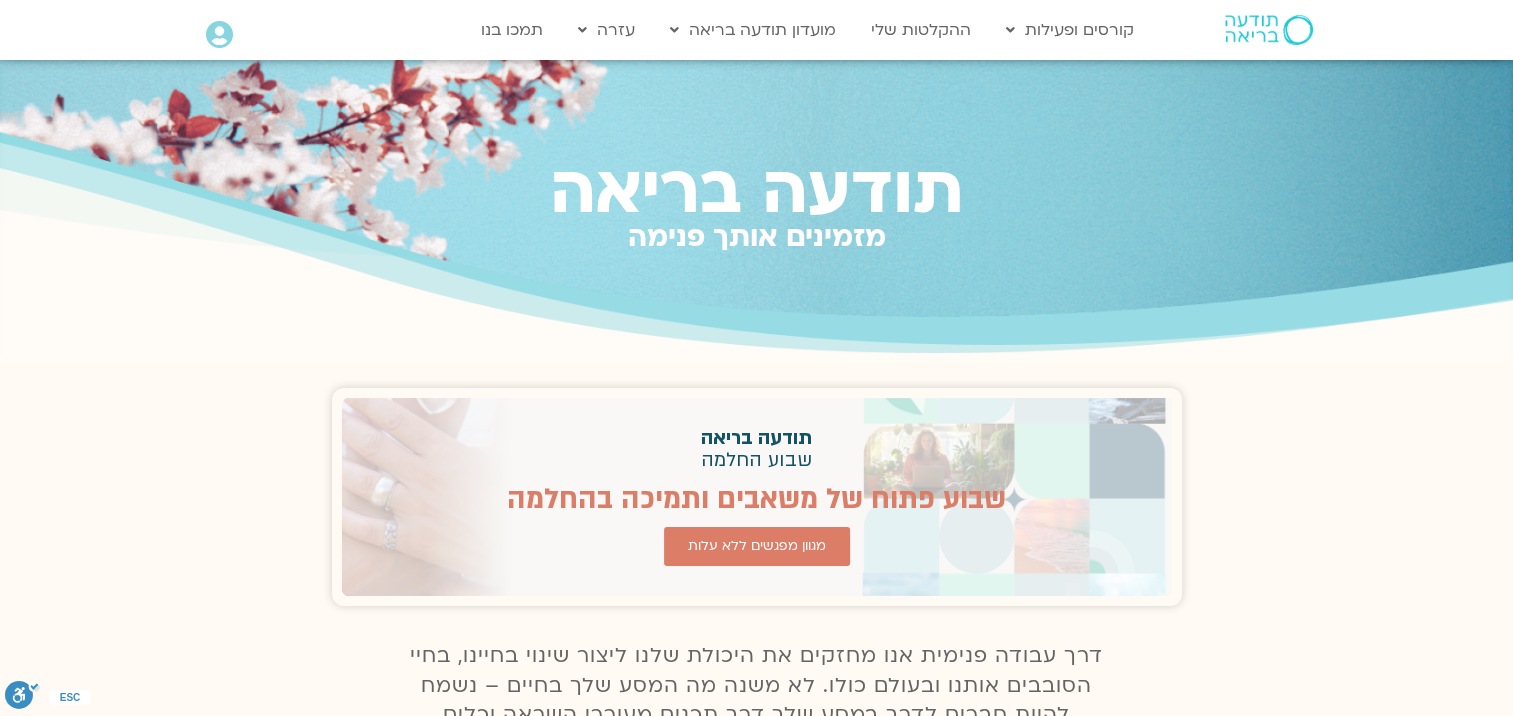 click at bounding box center [219, 35] 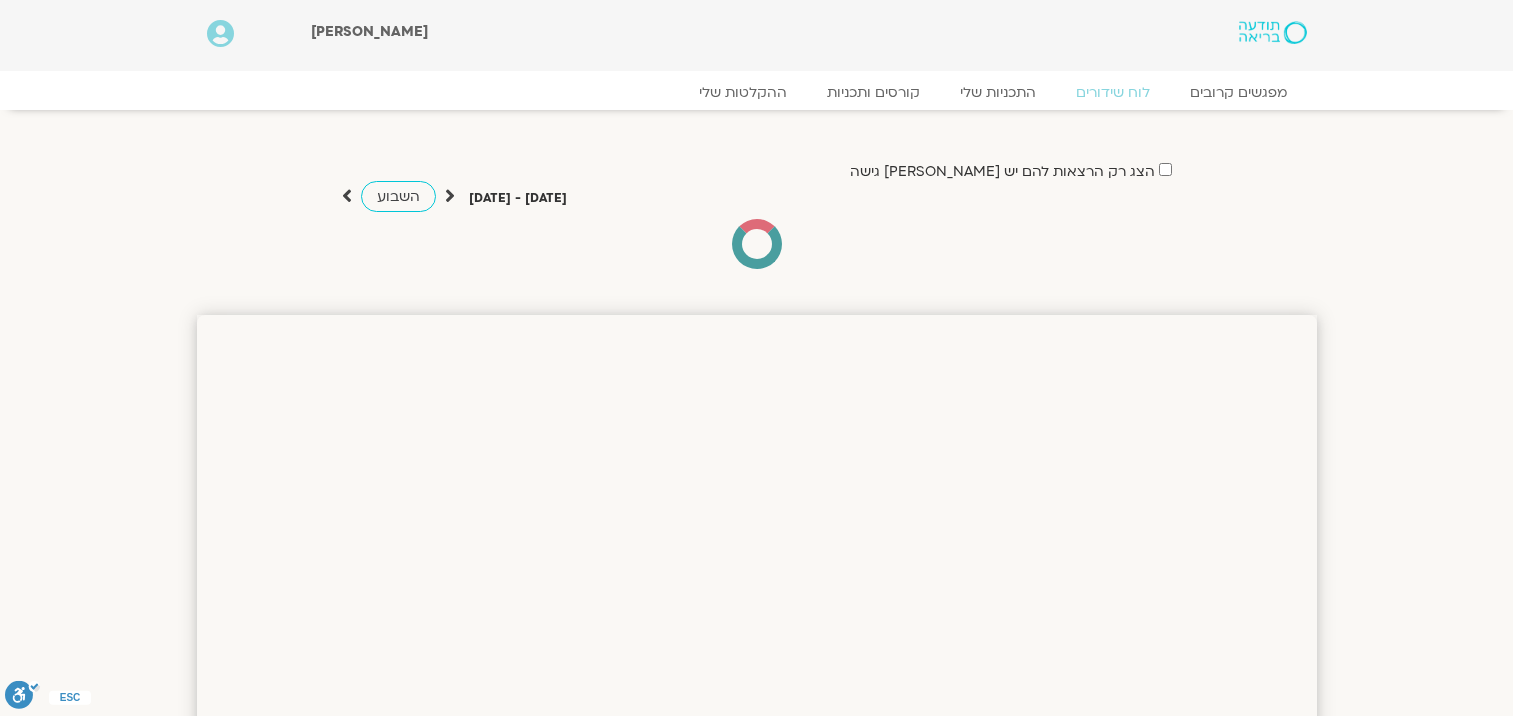 scroll, scrollTop: 0, scrollLeft: 0, axis: both 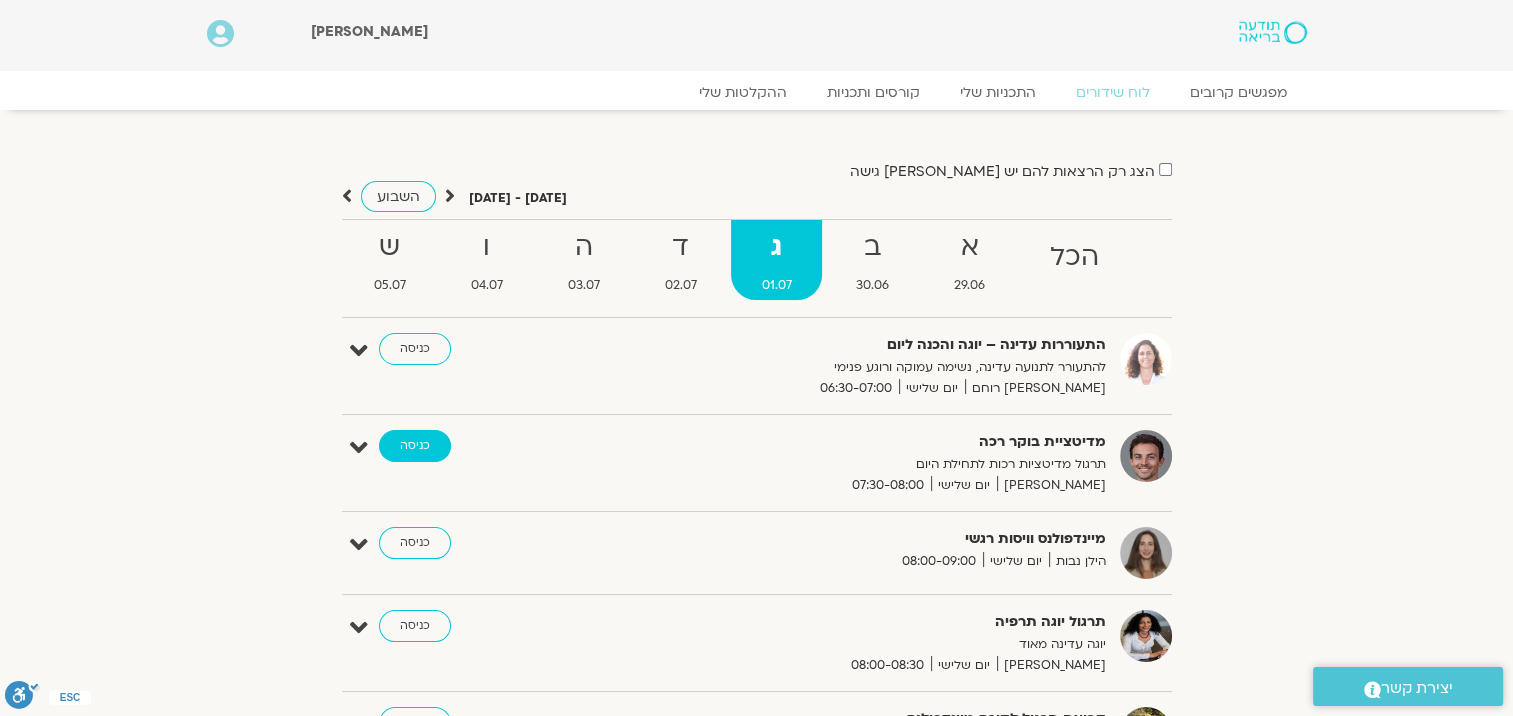 click on "כניסה" at bounding box center (415, 446) 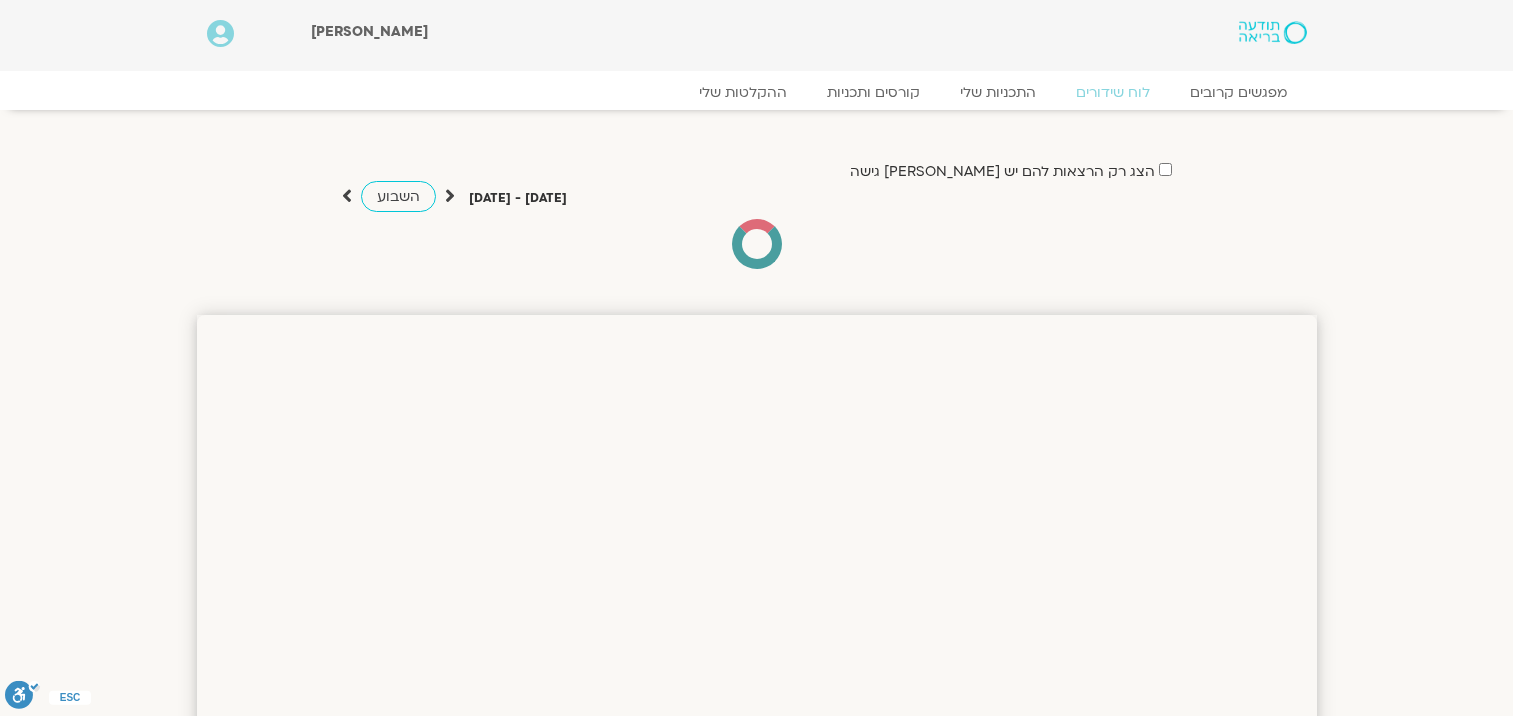 scroll, scrollTop: 0, scrollLeft: 0, axis: both 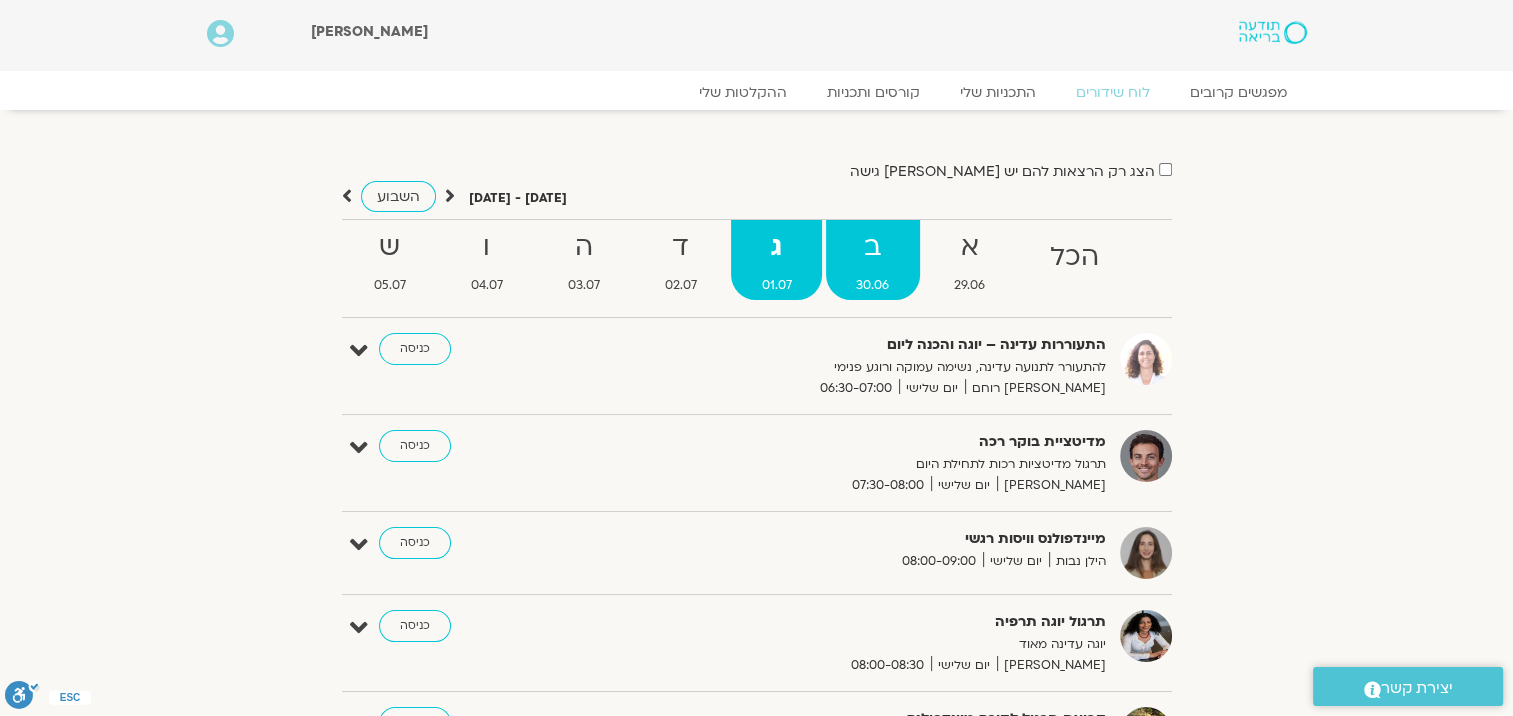 click on "ב" at bounding box center (873, 247) 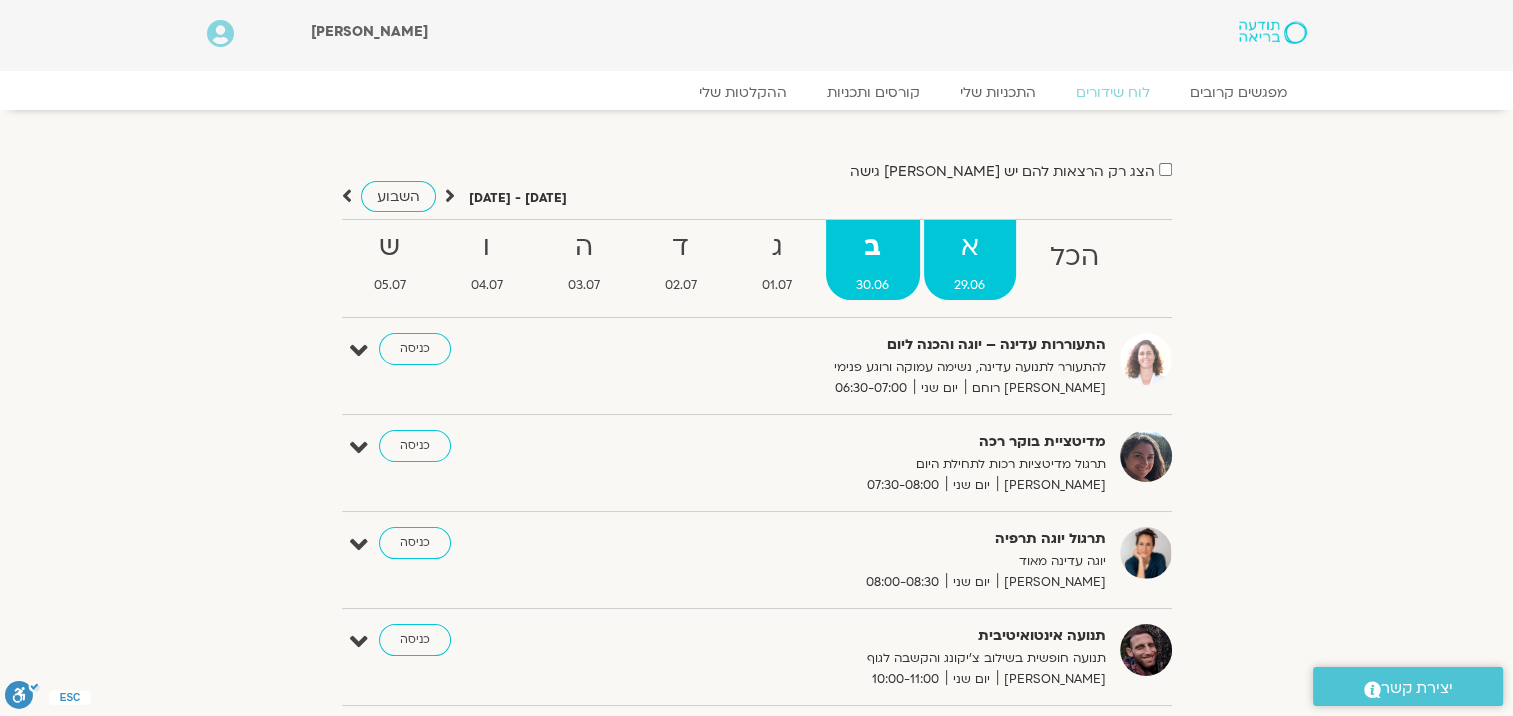 click on "א" at bounding box center (970, 247) 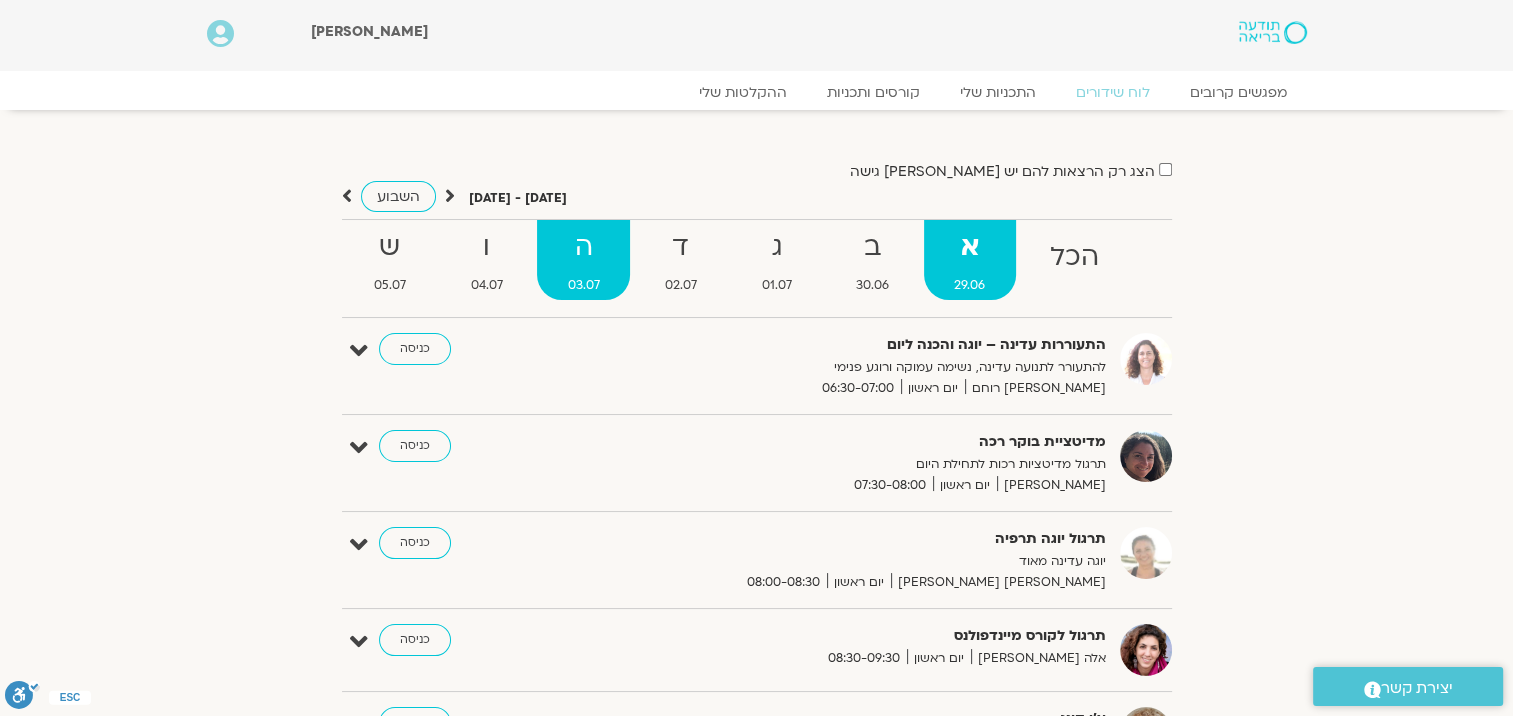 click on "ה" at bounding box center [583, 247] 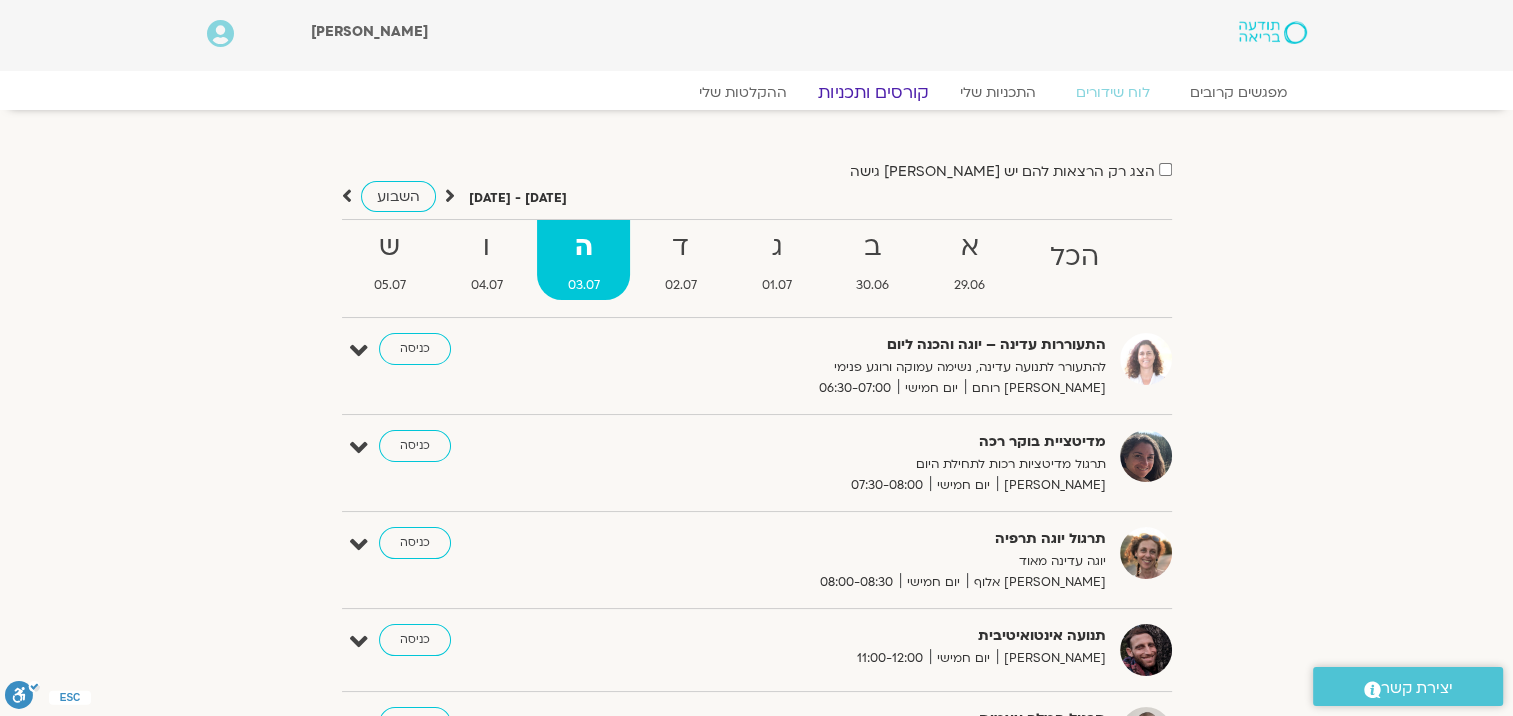 click on "קורסים ותכניות" 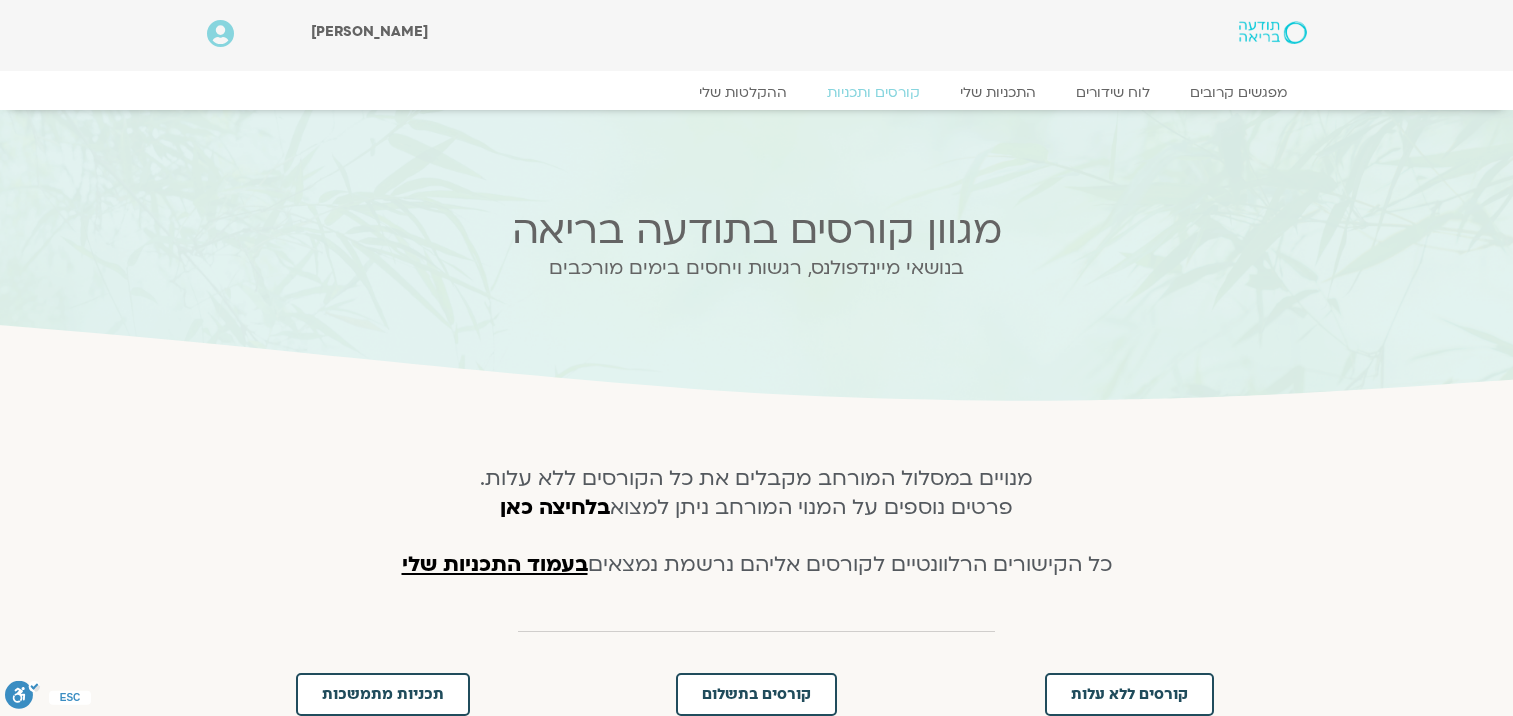 scroll, scrollTop: 0, scrollLeft: 0, axis: both 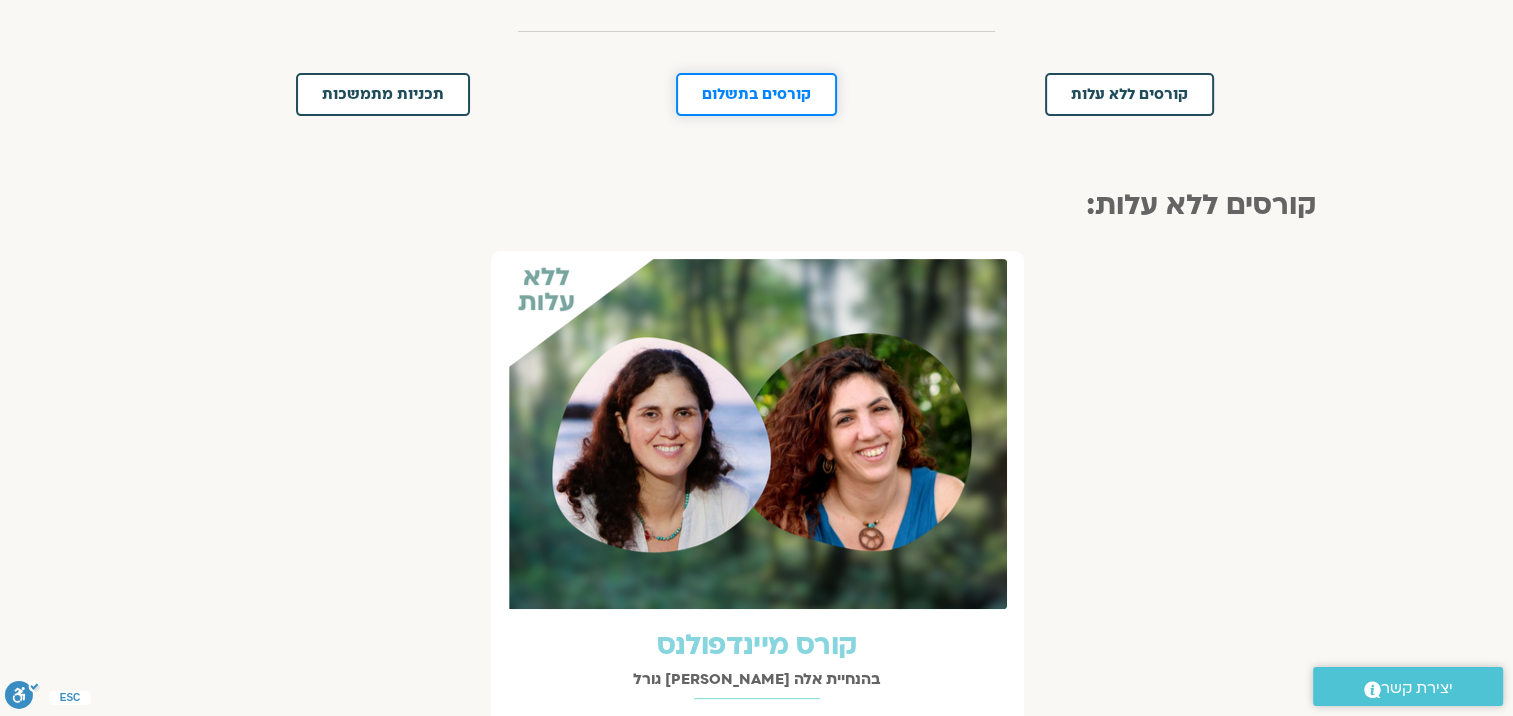 click on "קורסים בתשלום" at bounding box center (756, 94) 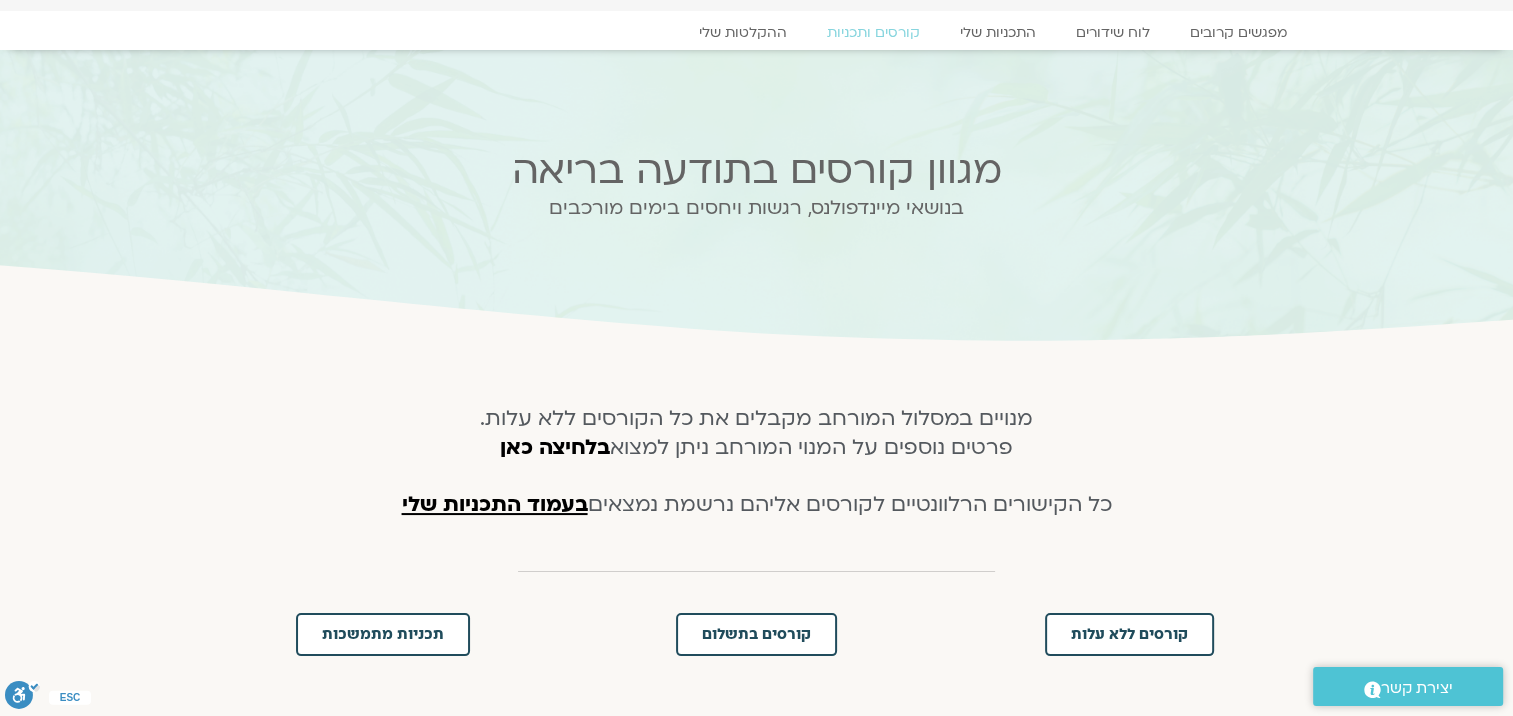 scroll, scrollTop: 0, scrollLeft: 0, axis: both 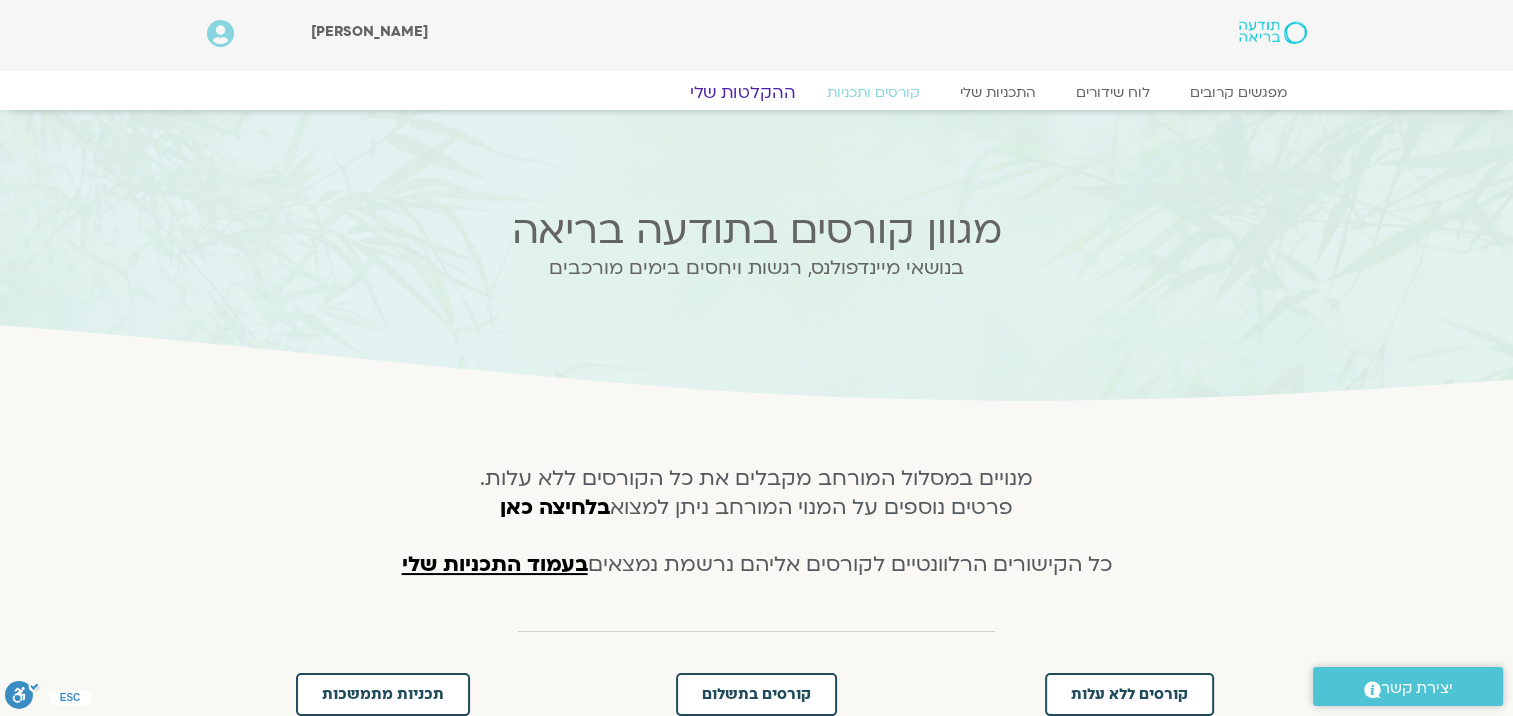click on "ההקלטות שלי" 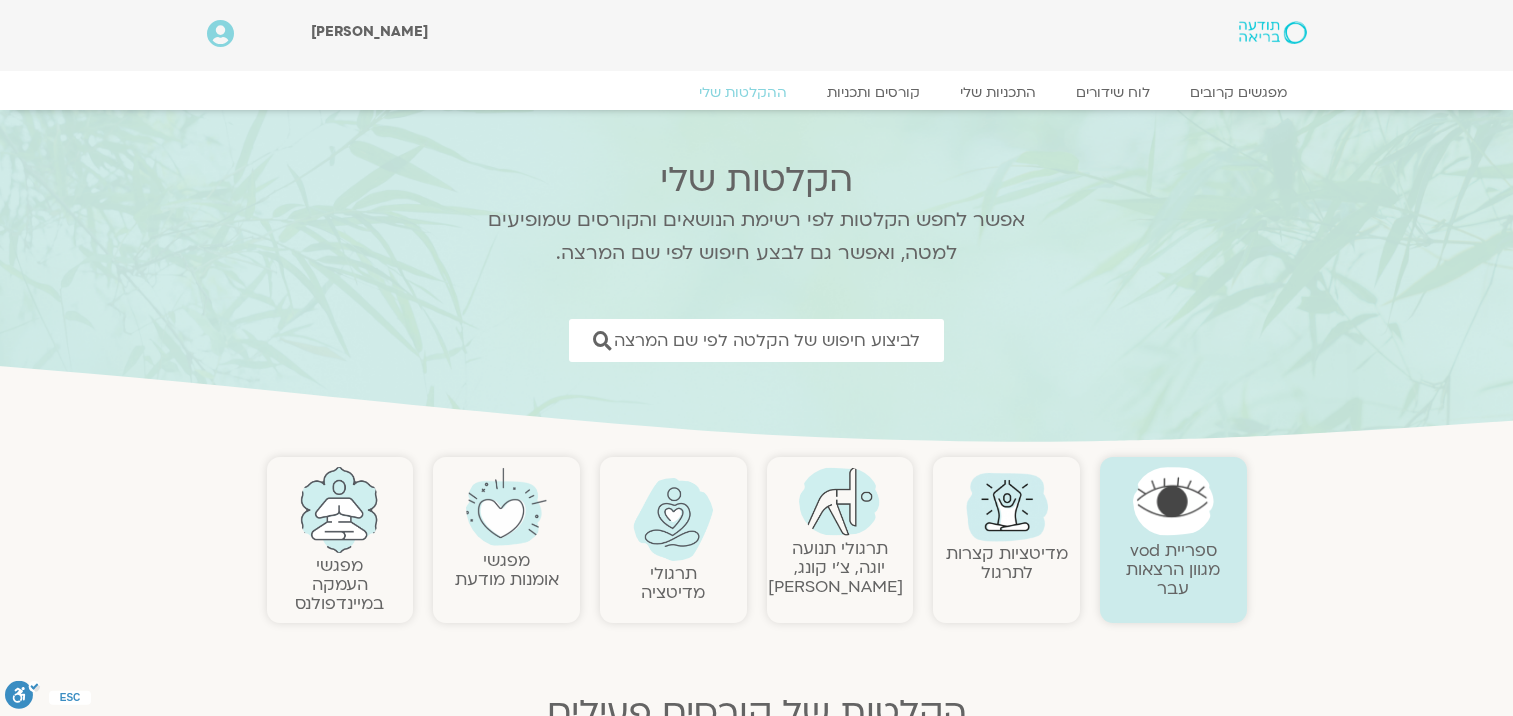 scroll, scrollTop: 0, scrollLeft: 0, axis: both 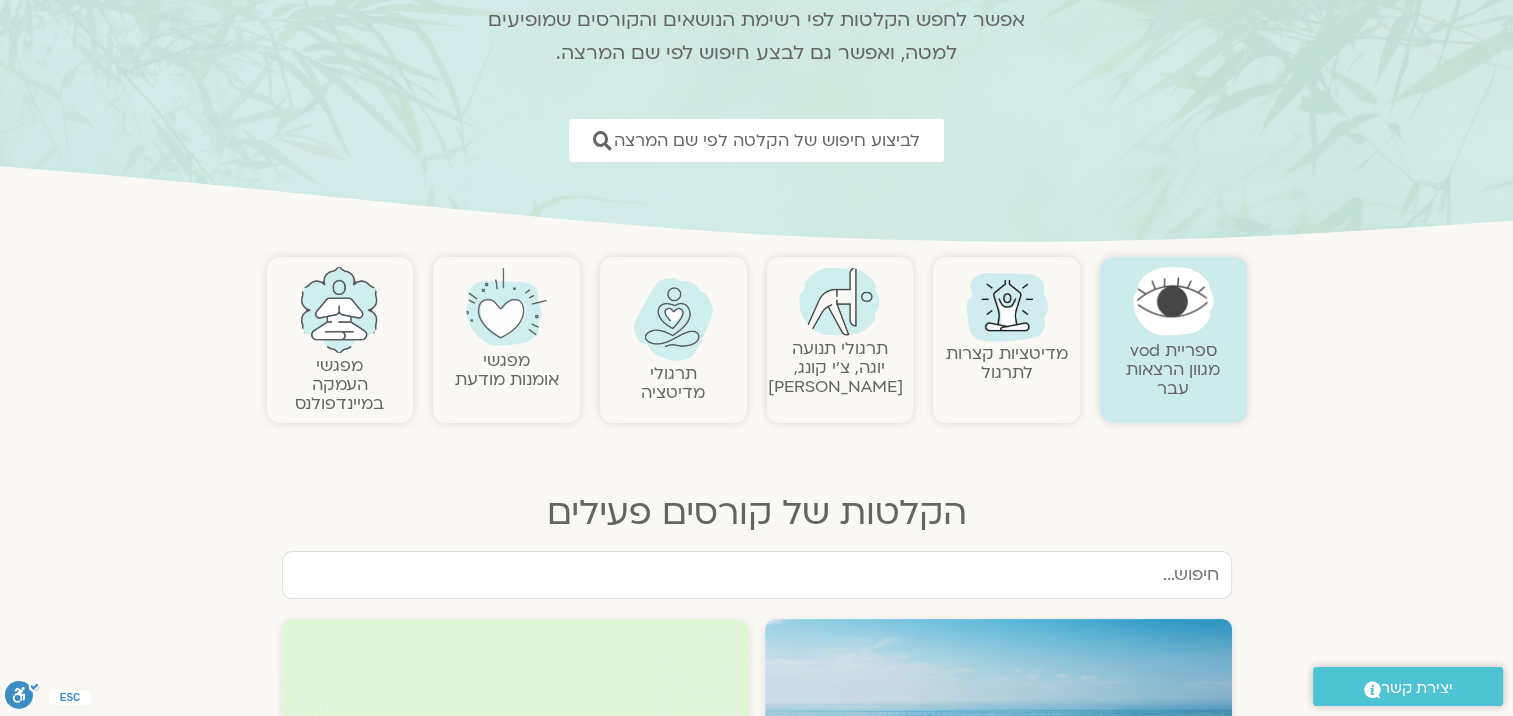 click at bounding box center (1007, 305) 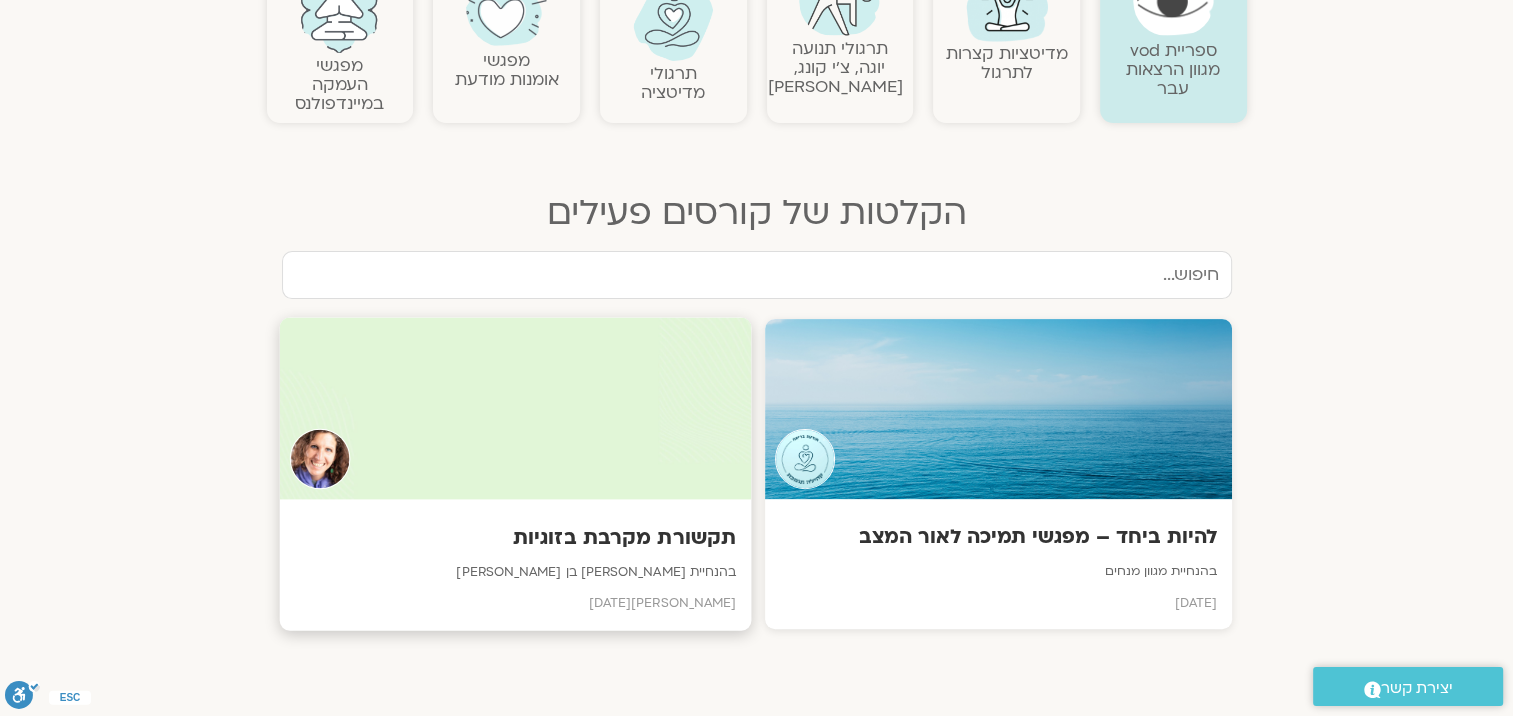 scroll, scrollTop: 200, scrollLeft: 0, axis: vertical 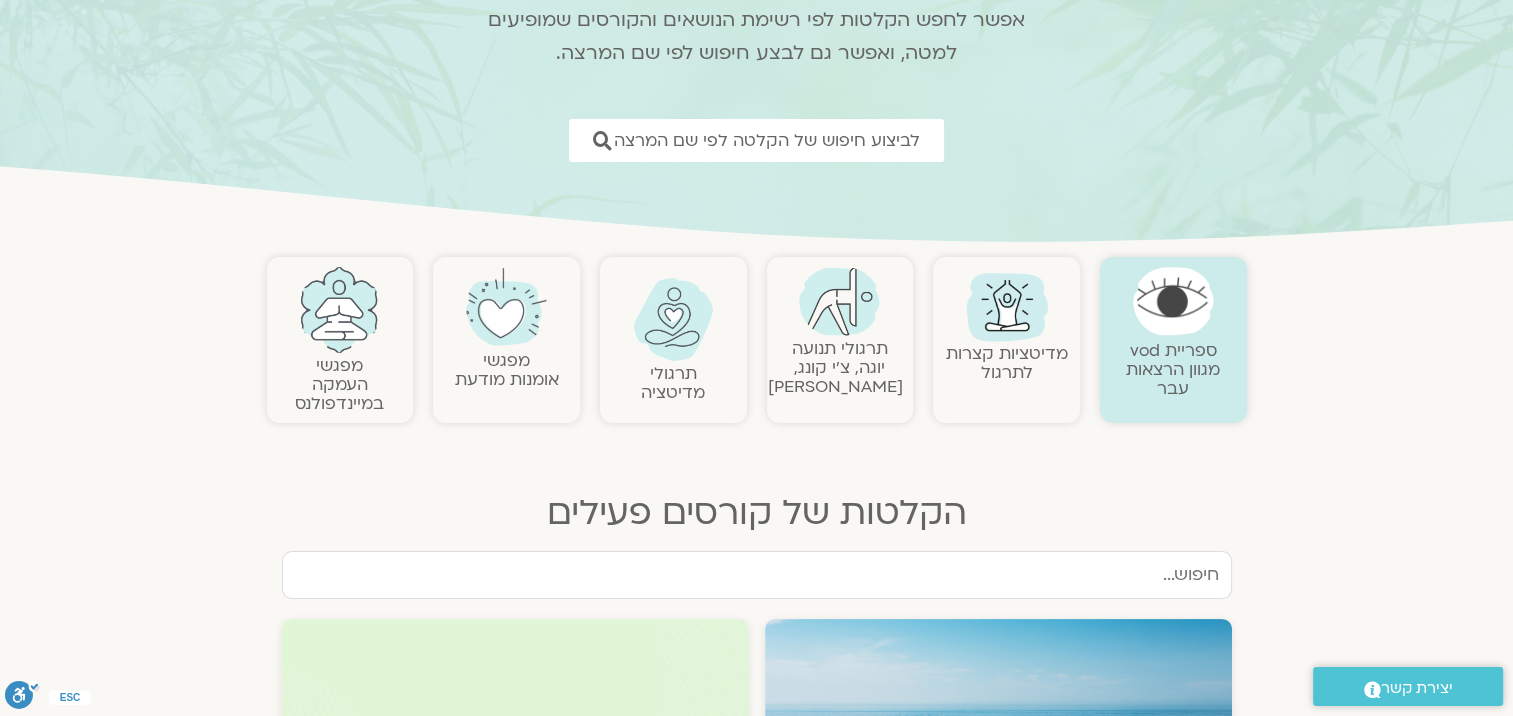click on "מפגשי   העמקה במיינדפולנס" at bounding box center [340, 340] 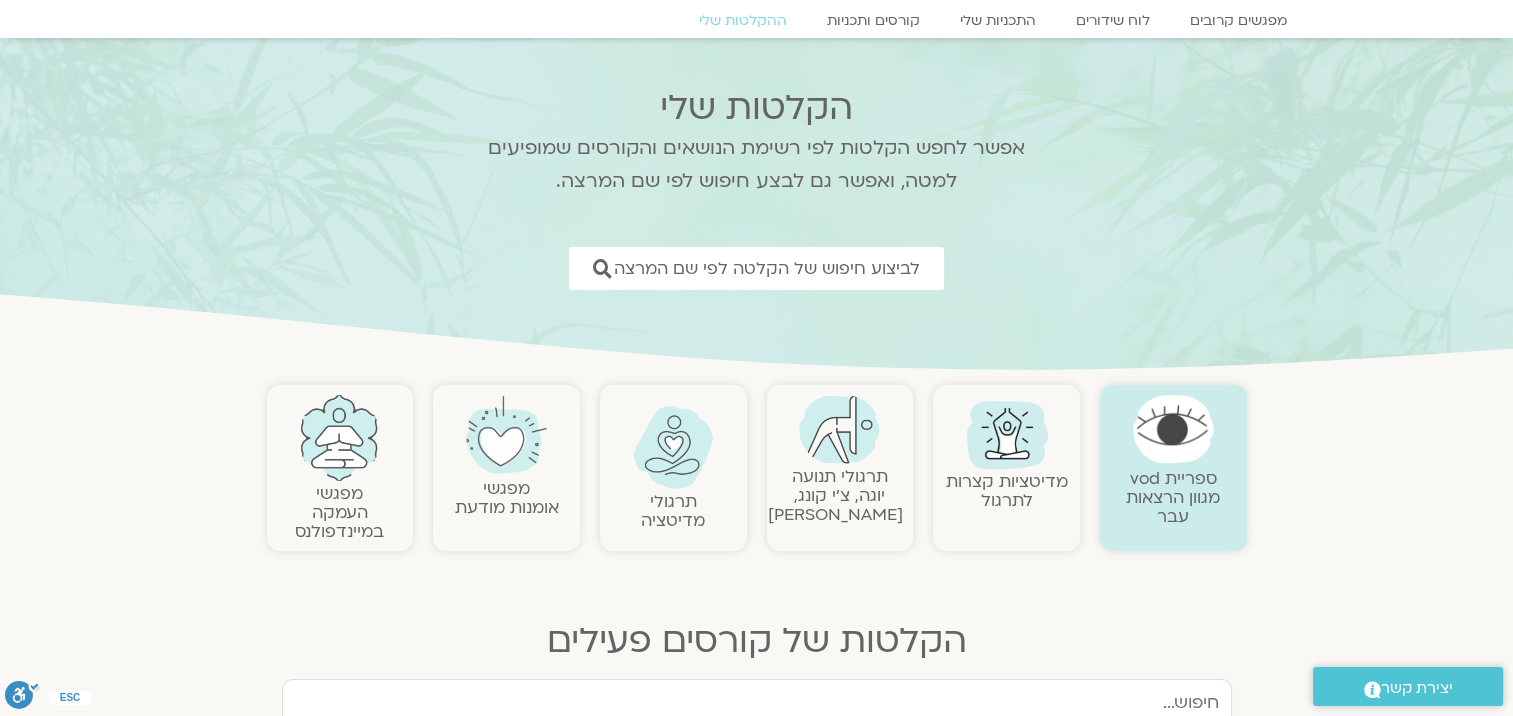 scroll, scrollTop: 0, scrollLeft: 0, axis: both 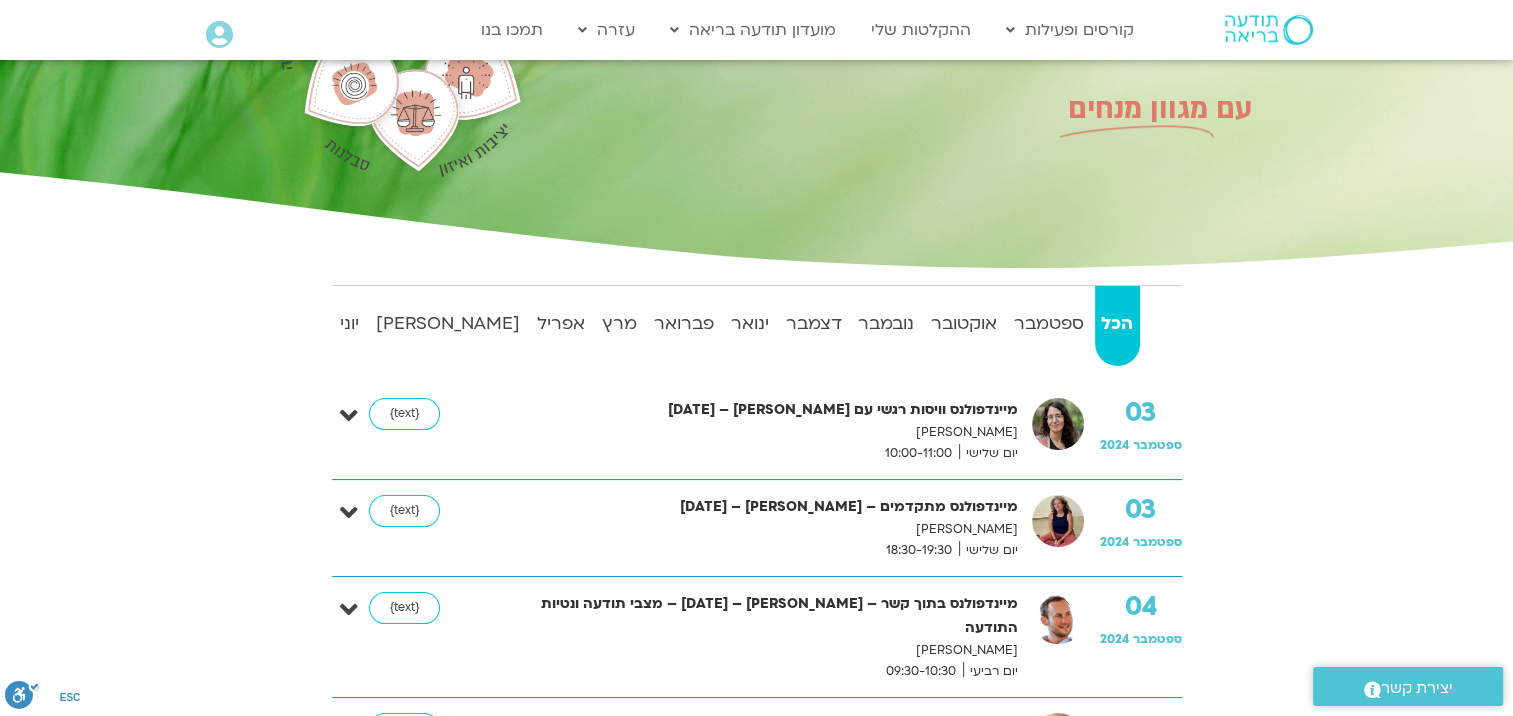 click on "הכל
ספטמבר אוקטובר נובמבר דצמבר ינואר פברואר מרץ אפריל מאי יוני
03
ספטמבר
2024
מיינדפולנס וויסות רגשי עם סהר רוקח – 03/09/24
סהר רוקח
יום שלישי
10:00-11:00
{text}
03
ספטמבר
2024
מיינדפולנס מתקדמים – מליסה בר אילן – 03/09/24
מליסה בר-אילן
יום שלישי
04" at bounding box center (757, 15392) 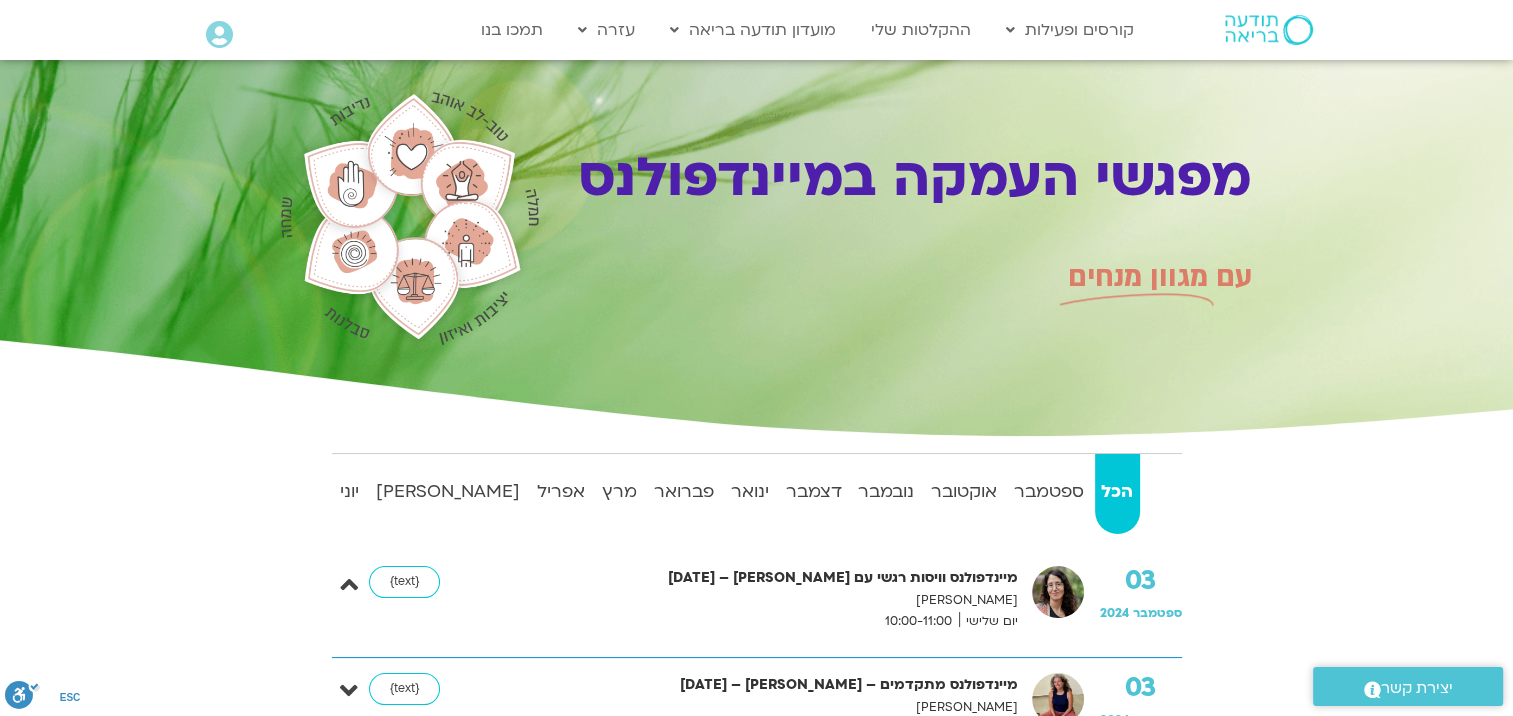 scroll, scrollTop: 0, scrollLeft: 0, axis: both 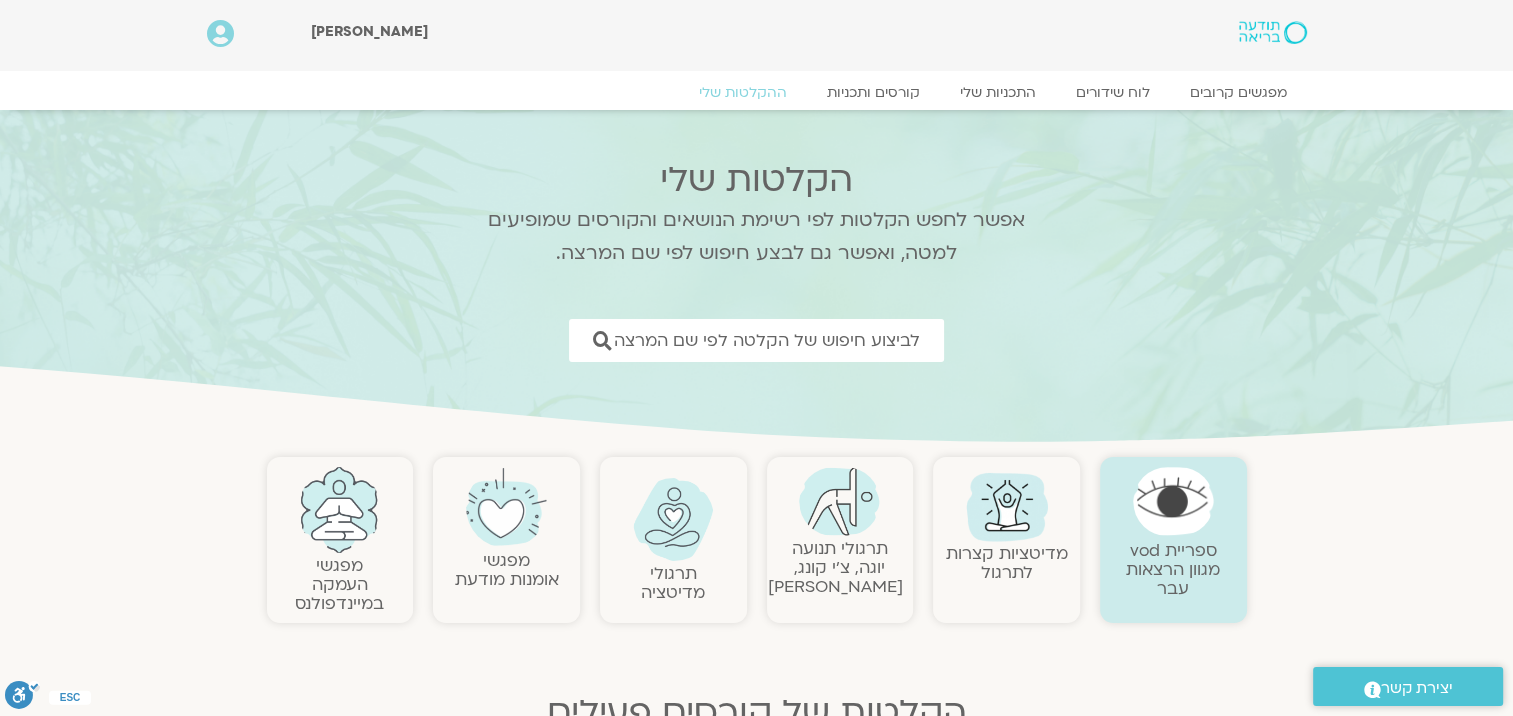 click on "ספריית vod
מגוון הרצאות עבר
מדיטציות קצרות לתרגול
תרגולי תנועה   יוגה, צ׳י קונג, פלדנקרייז
תרגולי   מדיטציה
מפגשי   אומנות מודעת" at bounding box center [756, 599] 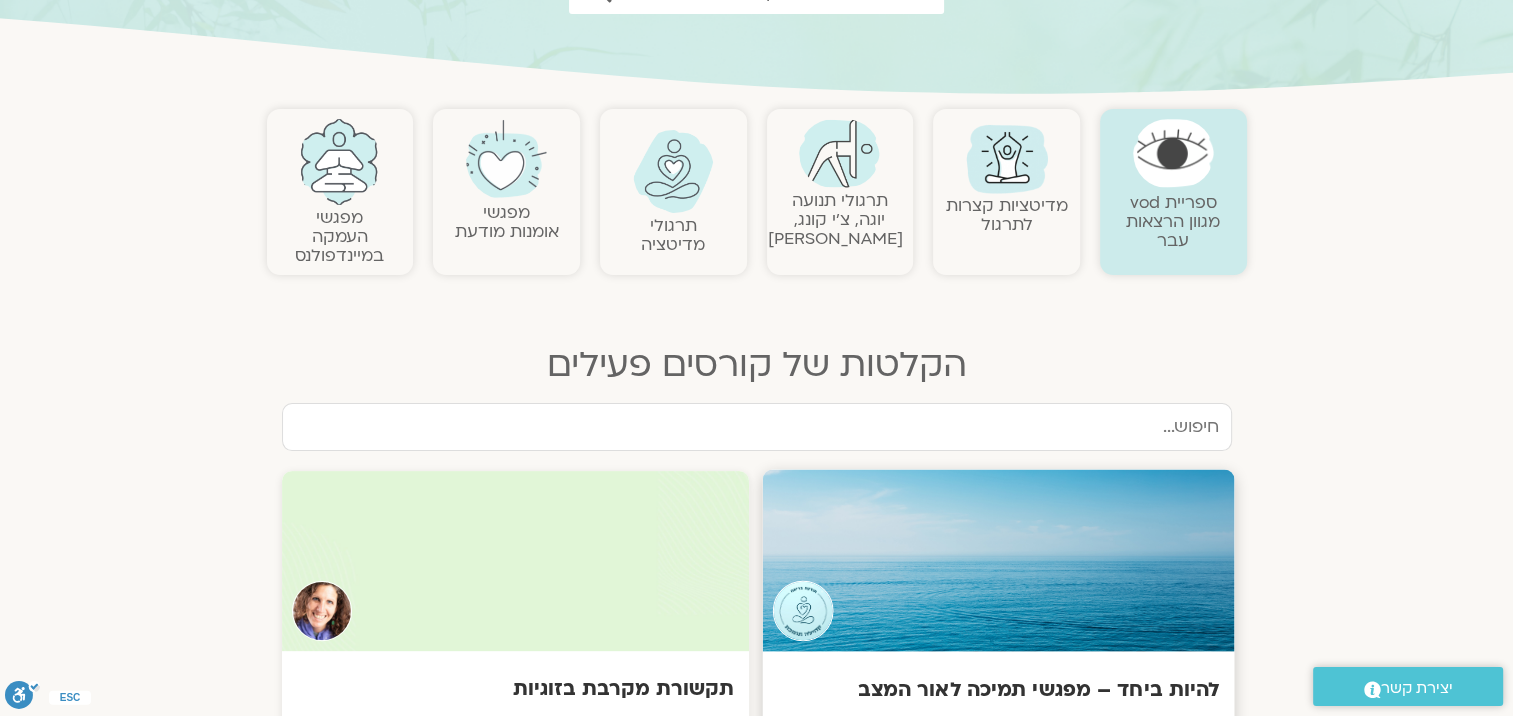 scroll, scrollTop: 400, scrollLeft: 0, axis: vertical 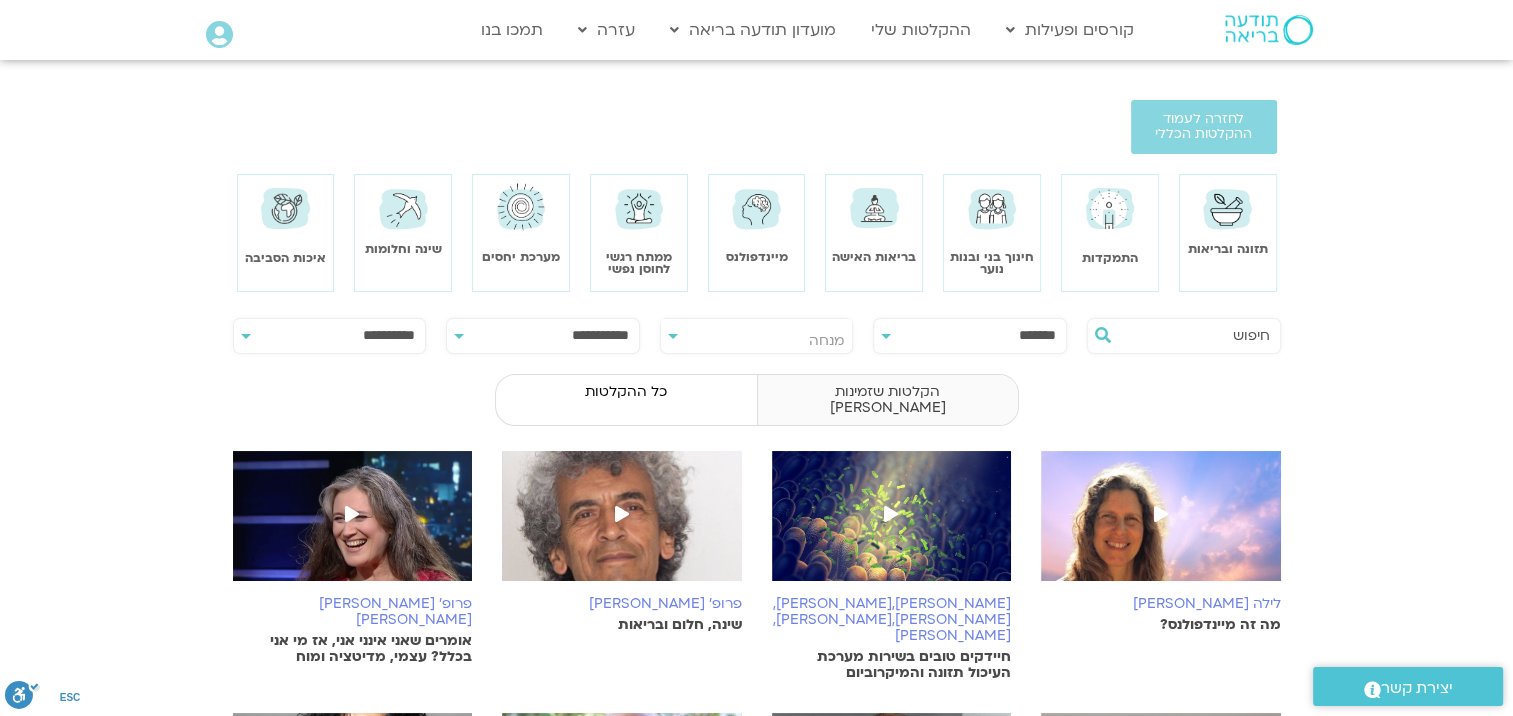 click on "הקלטות שזמינות [PERSON_NAME]" at bounding box center (887, 400) 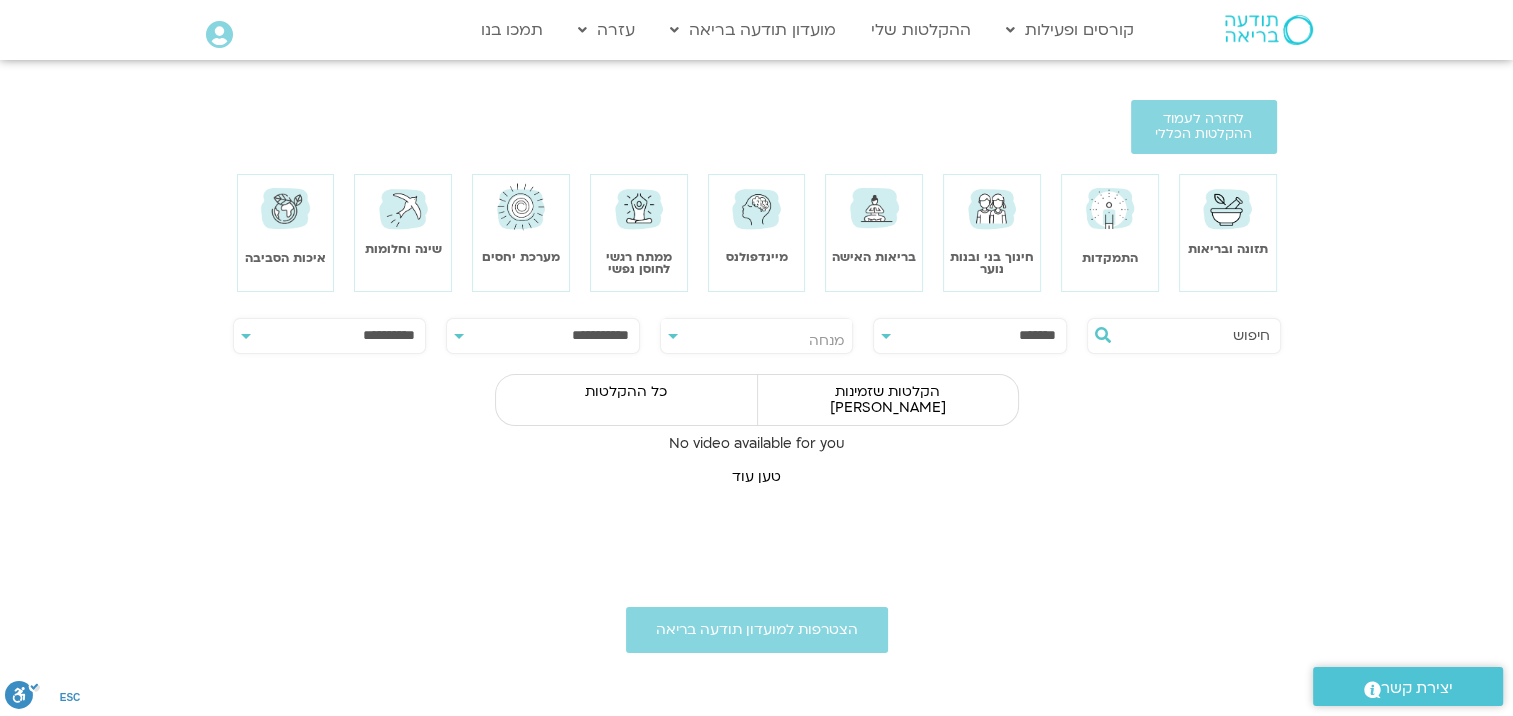 click on "כל ההקלטות
הקלטות שזמינות [PERSON_NAME]
No video available for you" at bounding box center [757, 411] 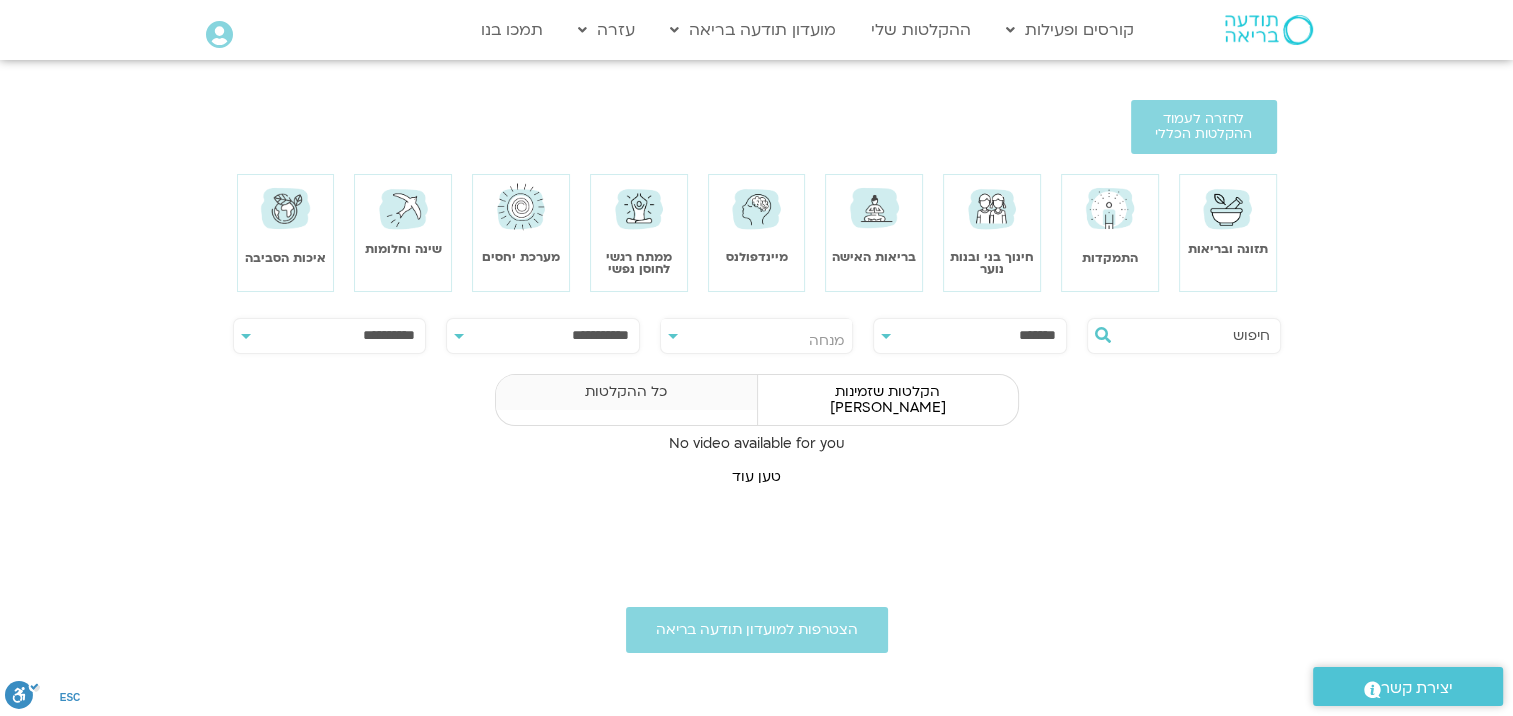 click on "כל ההקלטות" at bounding box center (626, 392) 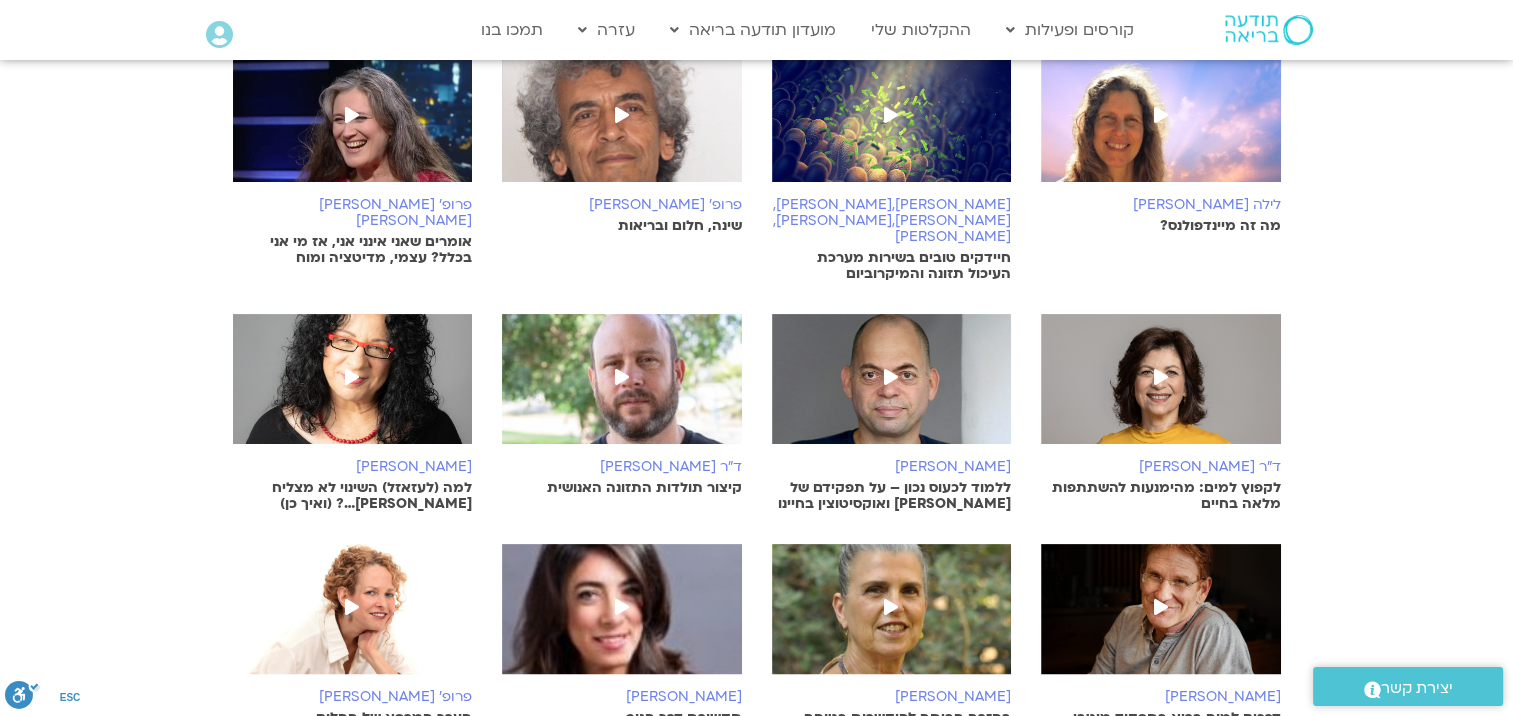 scroll, scrollTop: 400, scrollLeft: 0, axis: vertical 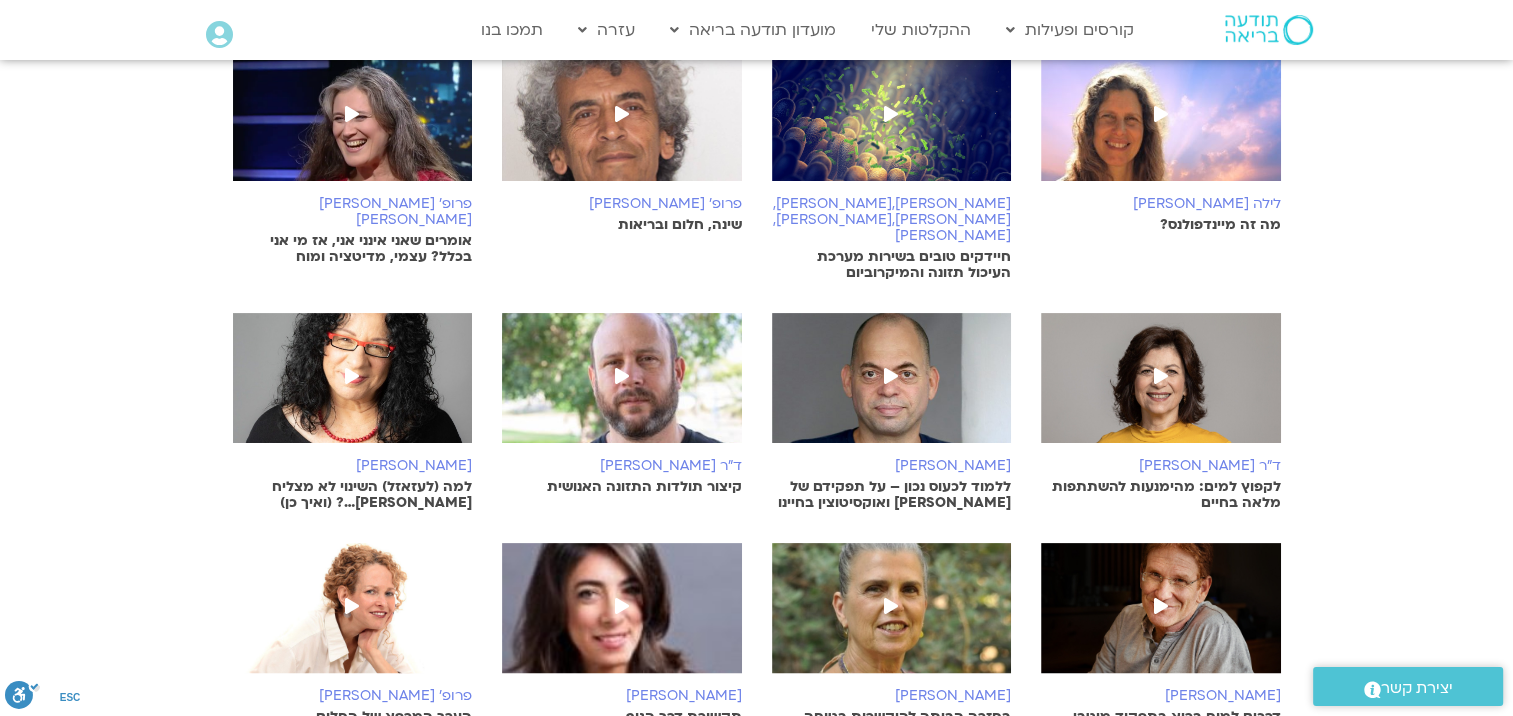 click on "למה (לעזאזל) השינוי לא מצליח [PERSON_NAME]…? (ואיך כן)" at bounding box center [353, 495] 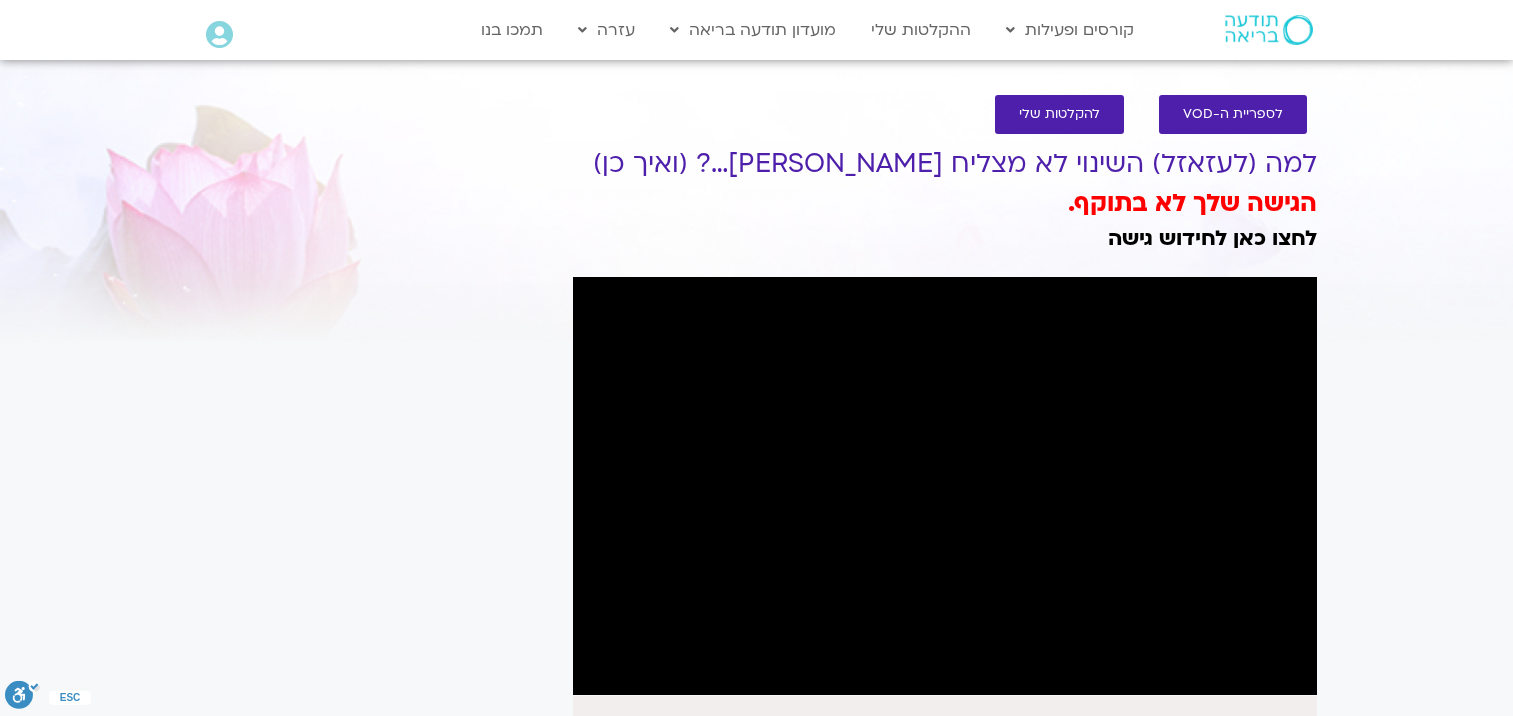 scroll, scrollTop: 0, scrollLeft: 0, axis: both 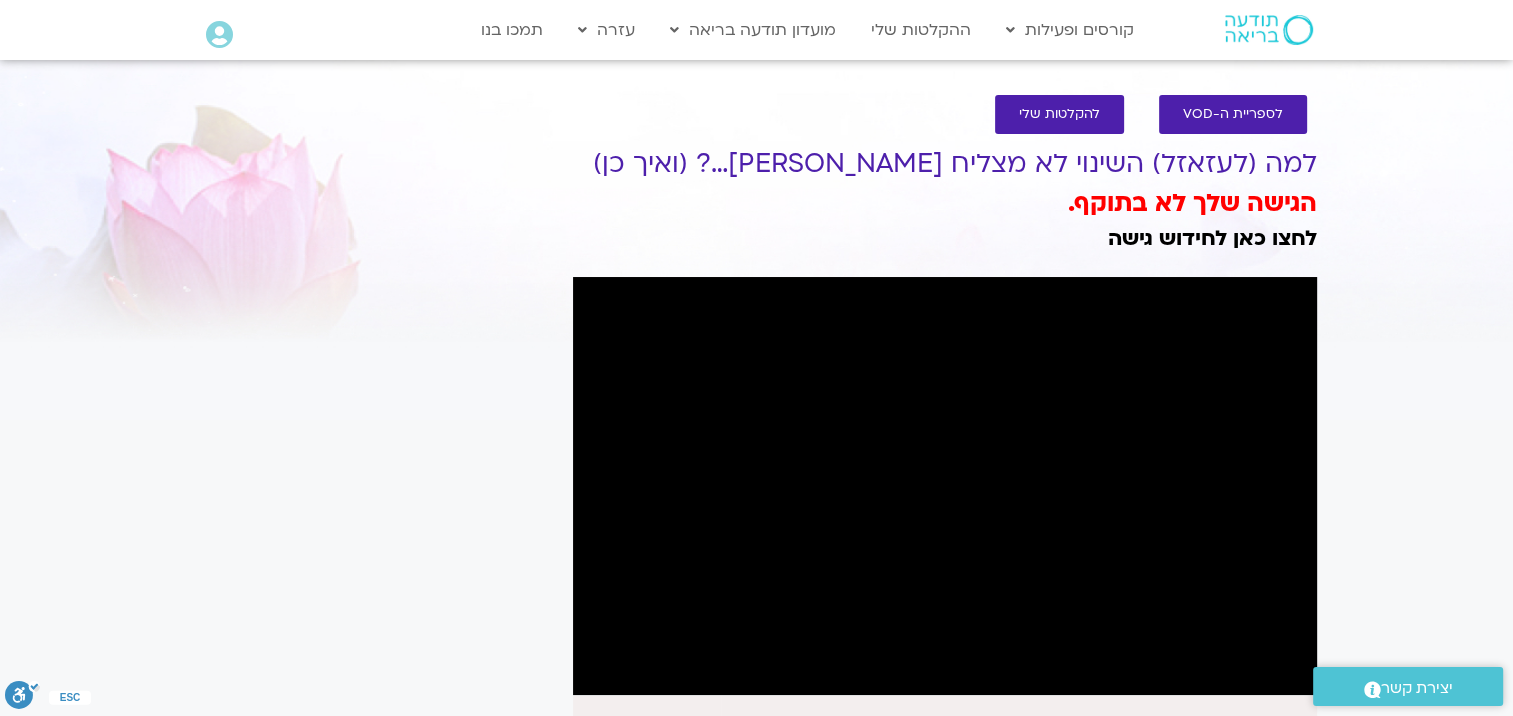 click at bounding box center [945, 486] 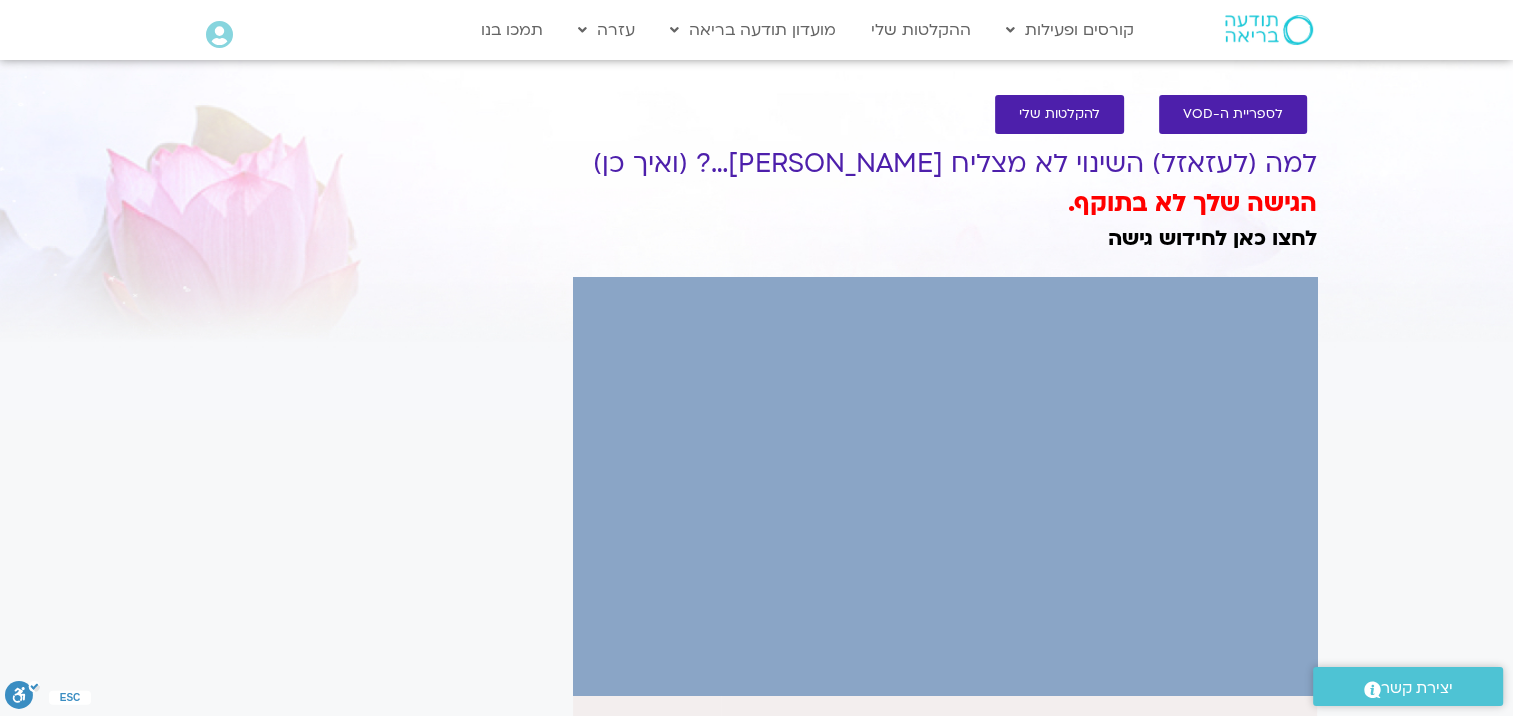 click at bounding box center [945, 486] 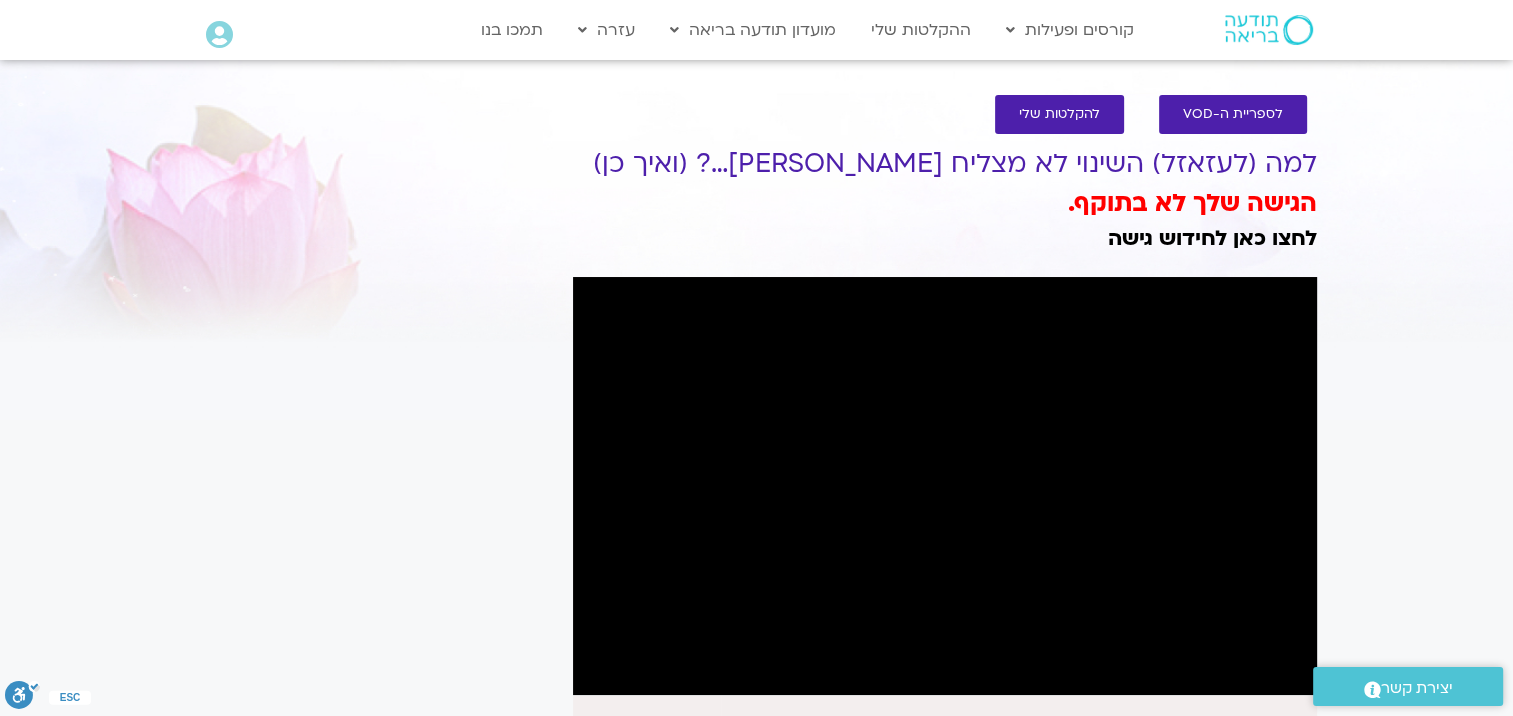 click on "למה (לעזאזל) השינוי לא מצליח [PERSON_NAME]…? (ואיך כן)" at bounding box center [945, 164] 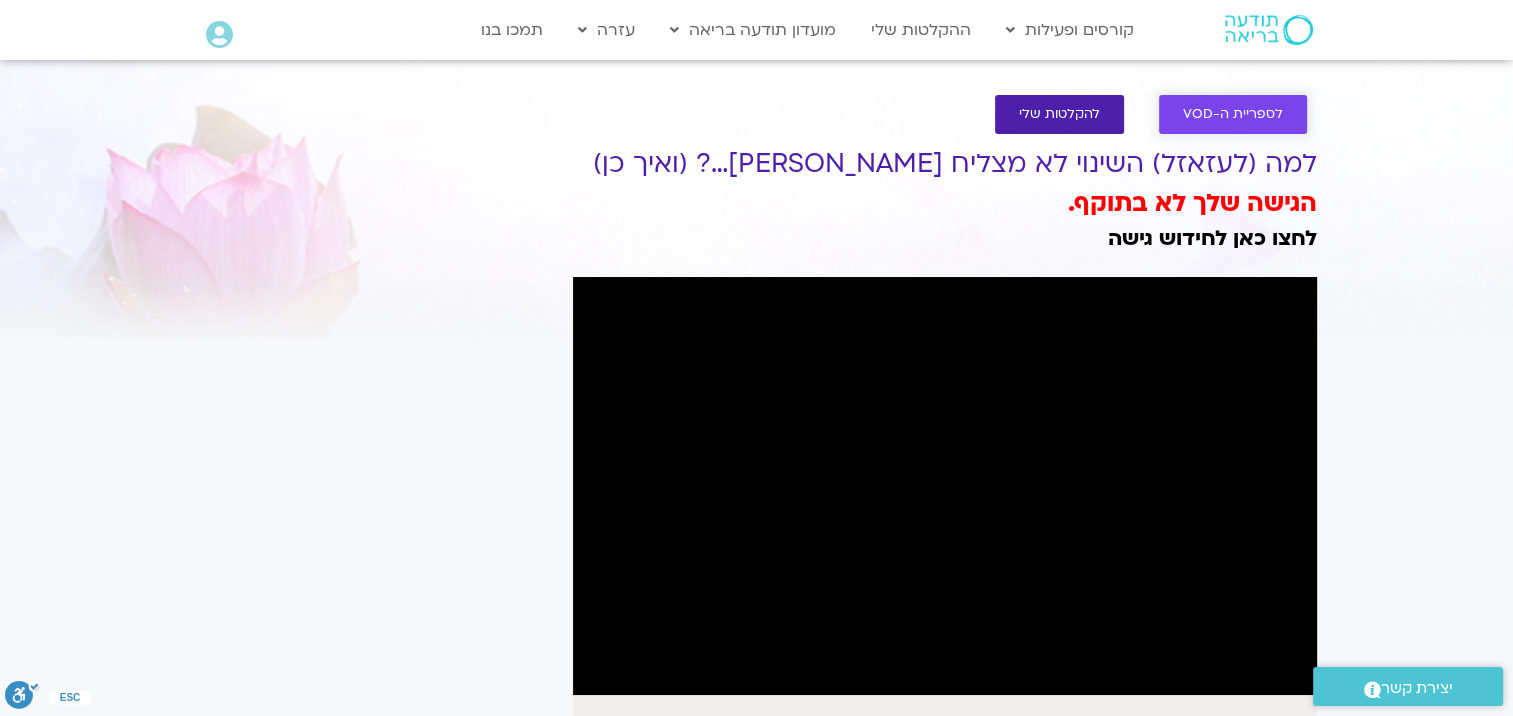 click on "לספריית ה-VOD" at bounding box center [1233, 114] 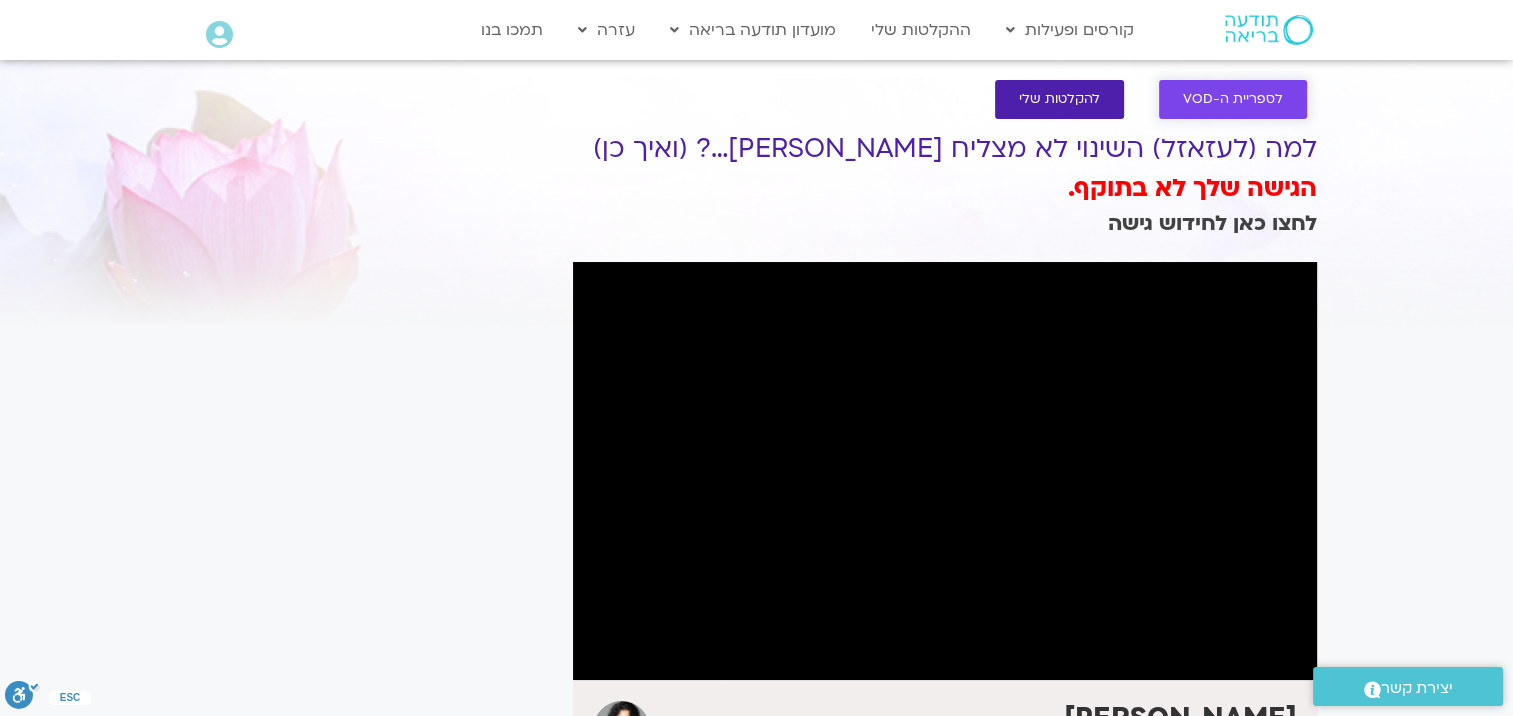 scroll, scrollTop: 400, scrollLeft: 0, axis: vertical 